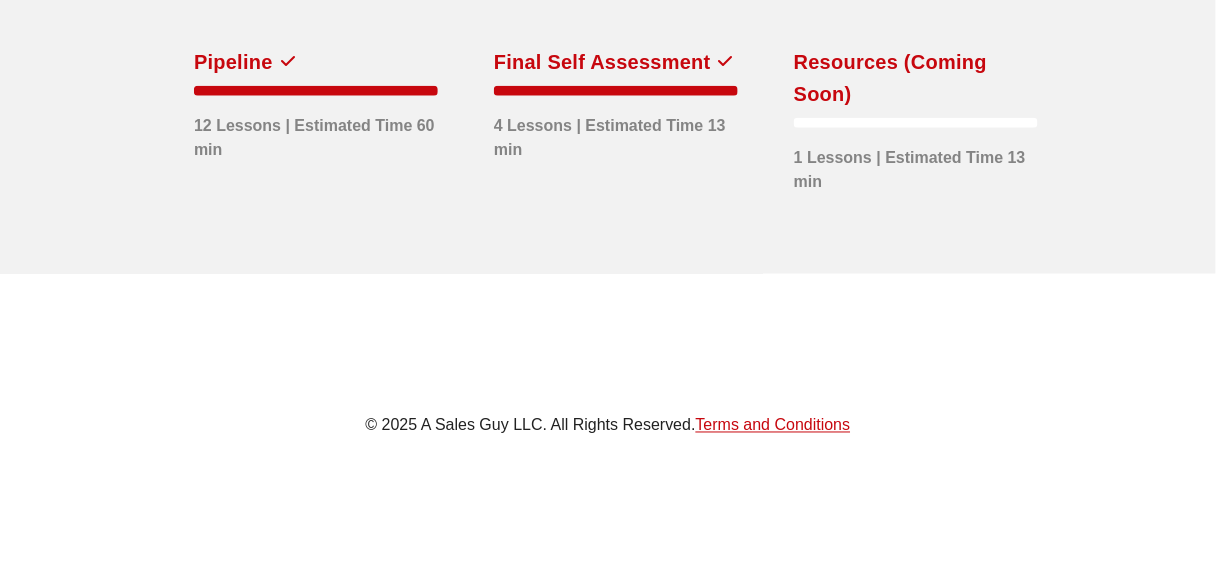 scroll, scrollTop: 0, scrollLeft: 0, axis: both 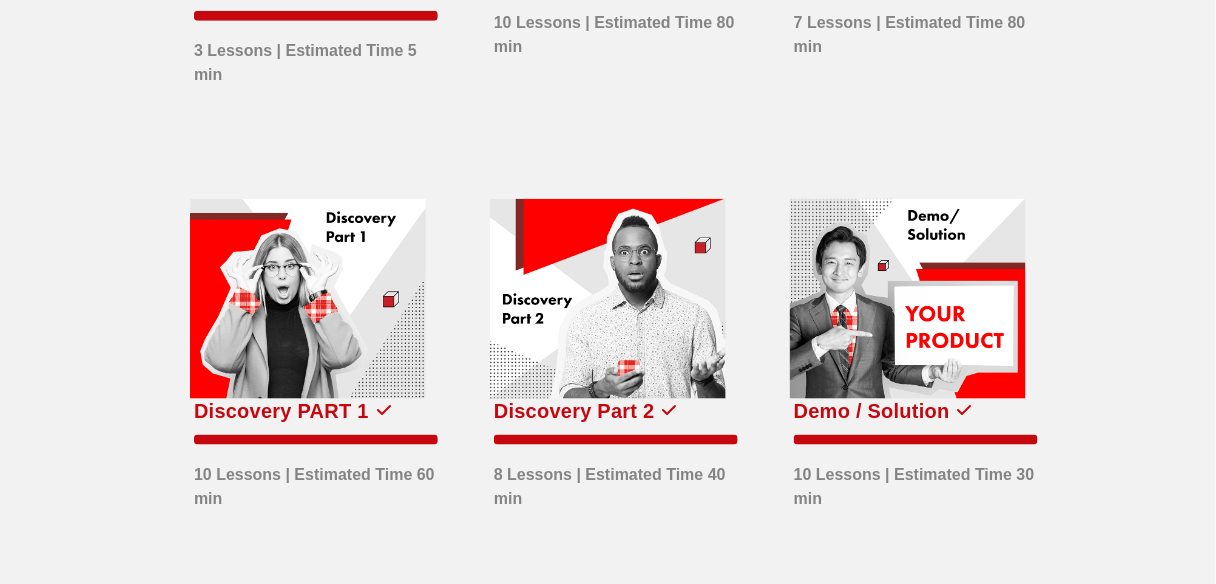click at bounding box center [908, 298] 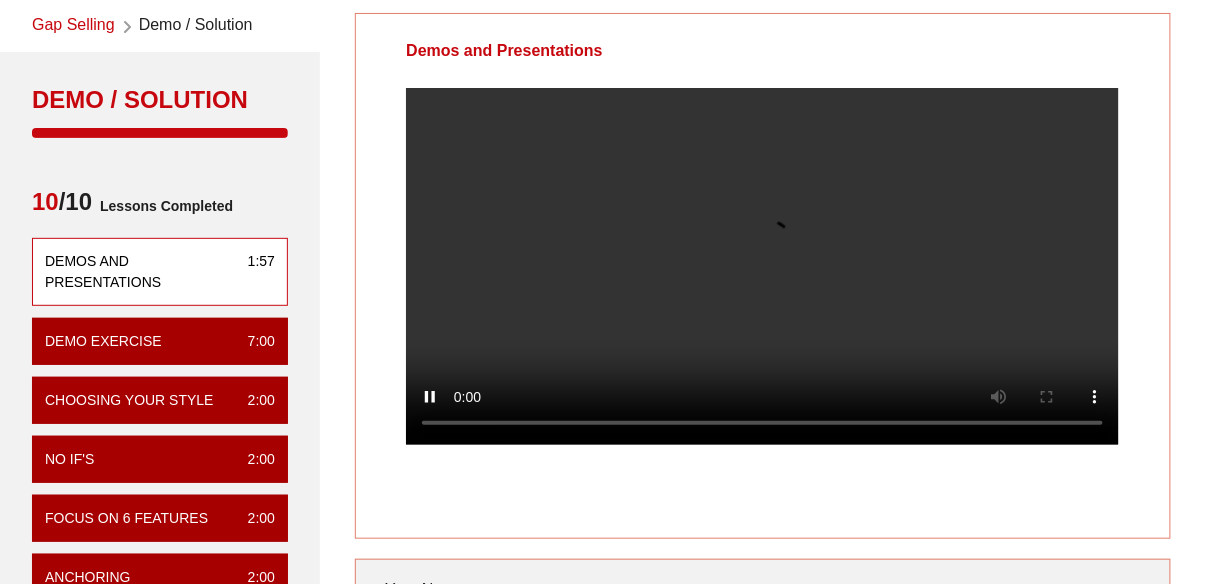 scroll, scrollTop: 320, scrollLeft: 0, axis: vertical 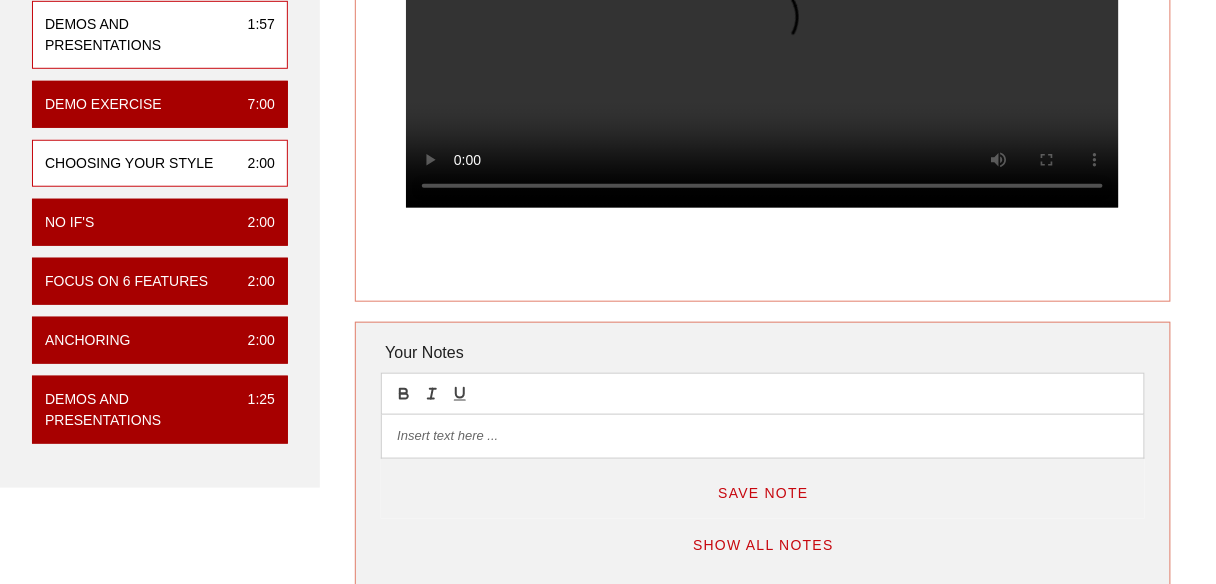 click on "Choosing Your Style 2:00" at bounding box center (160, 163) 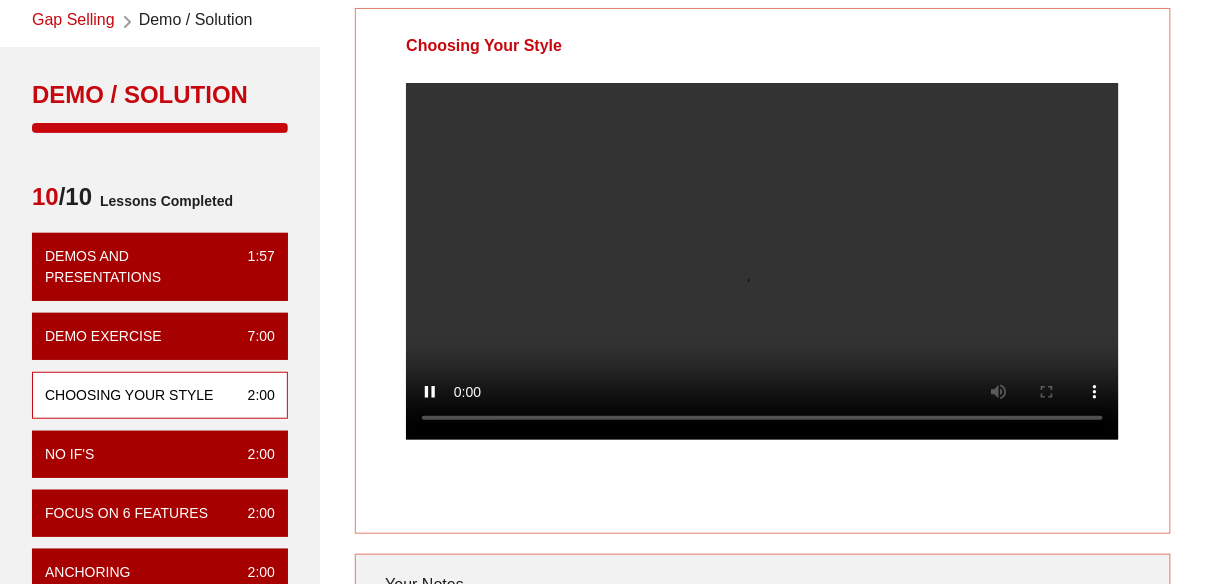 scroll, scrollTop: 80, scrollLeft: 0, axis: vertical 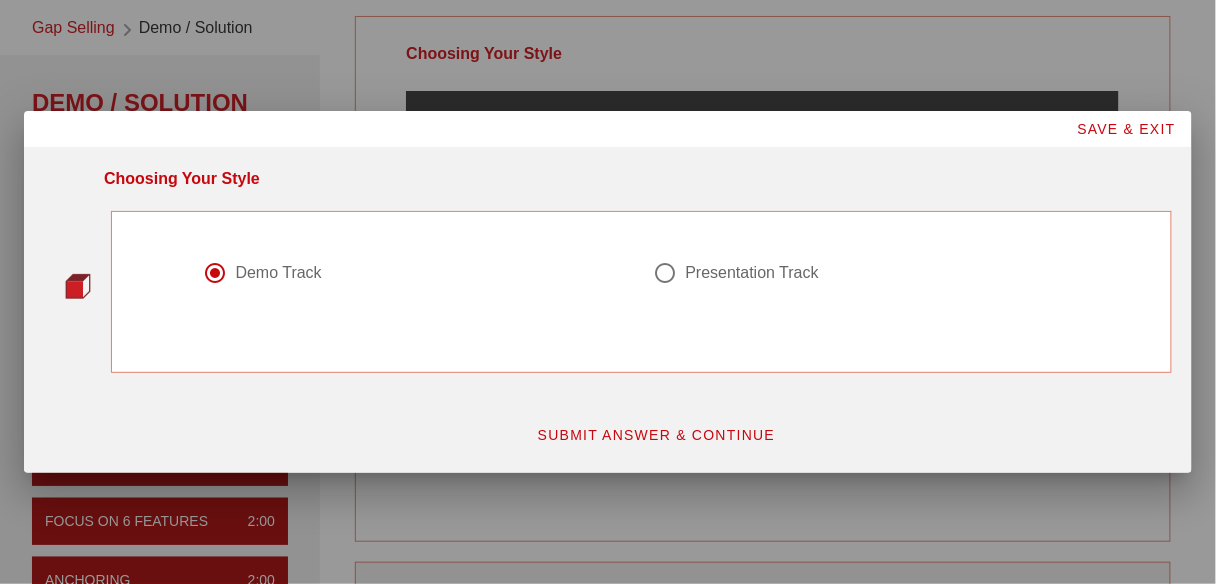 click on "Presentation Track" at bounding box center [752, 273] 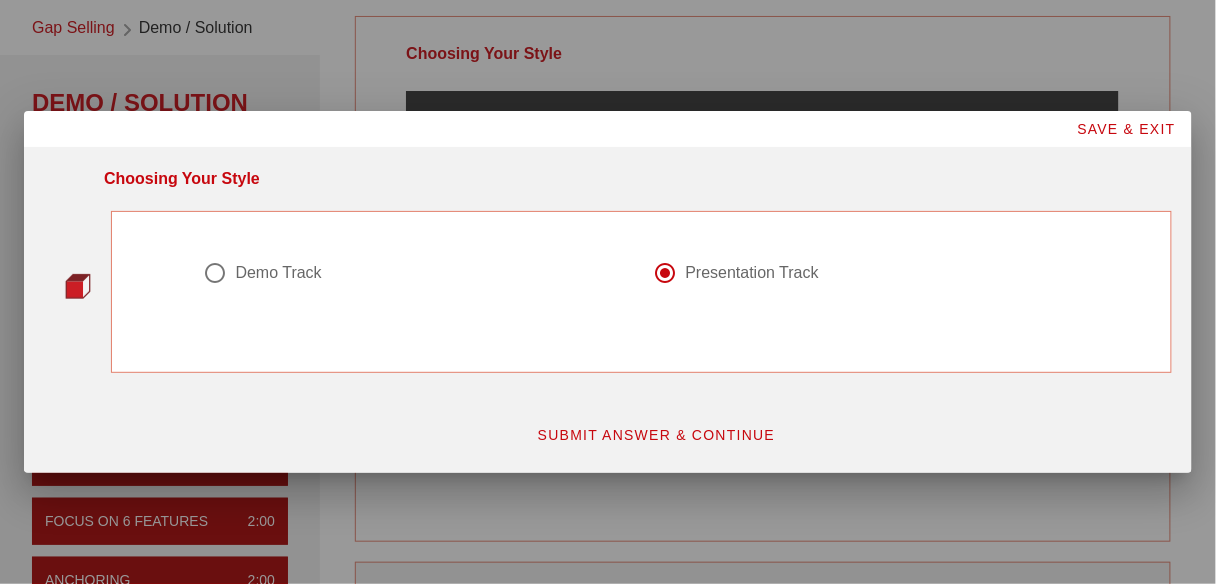 click on "SUBMIT ANSWER & CONTINUE" at bounding box center (656, 435) 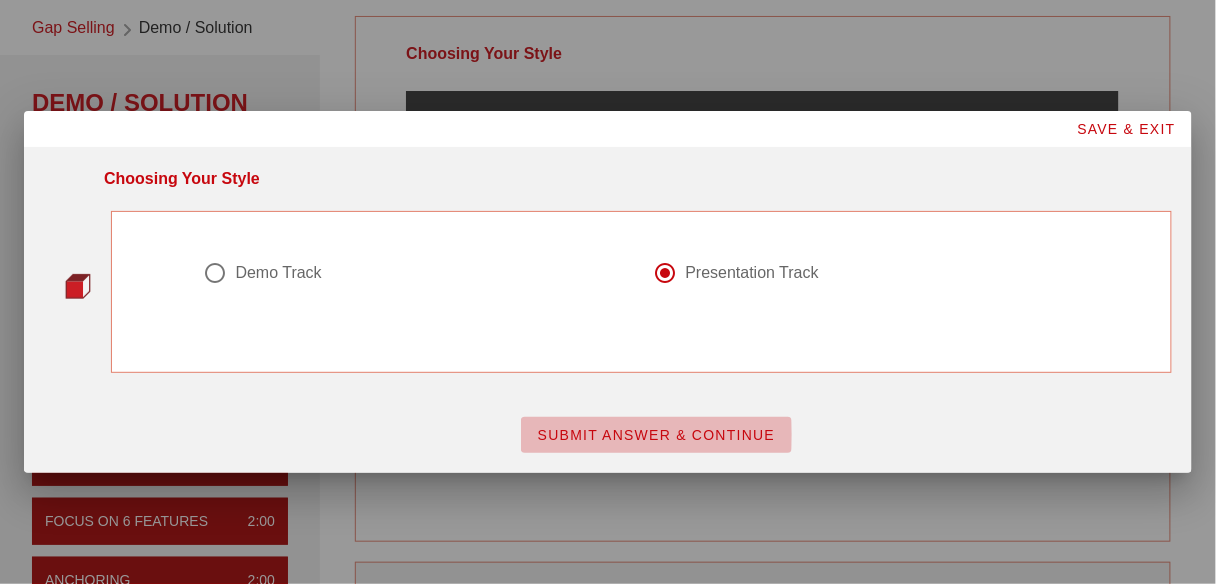 scroll, scrollTop: 0, scrollLeft: 0, axis: both 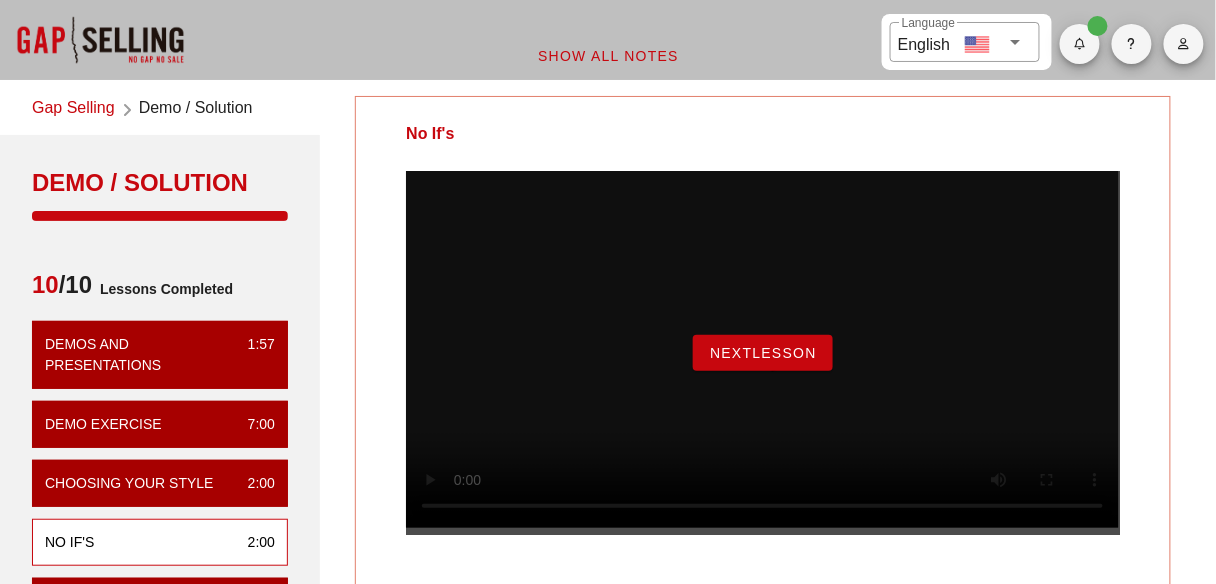 click on "NextLesson" at bounding box center [763, 353] 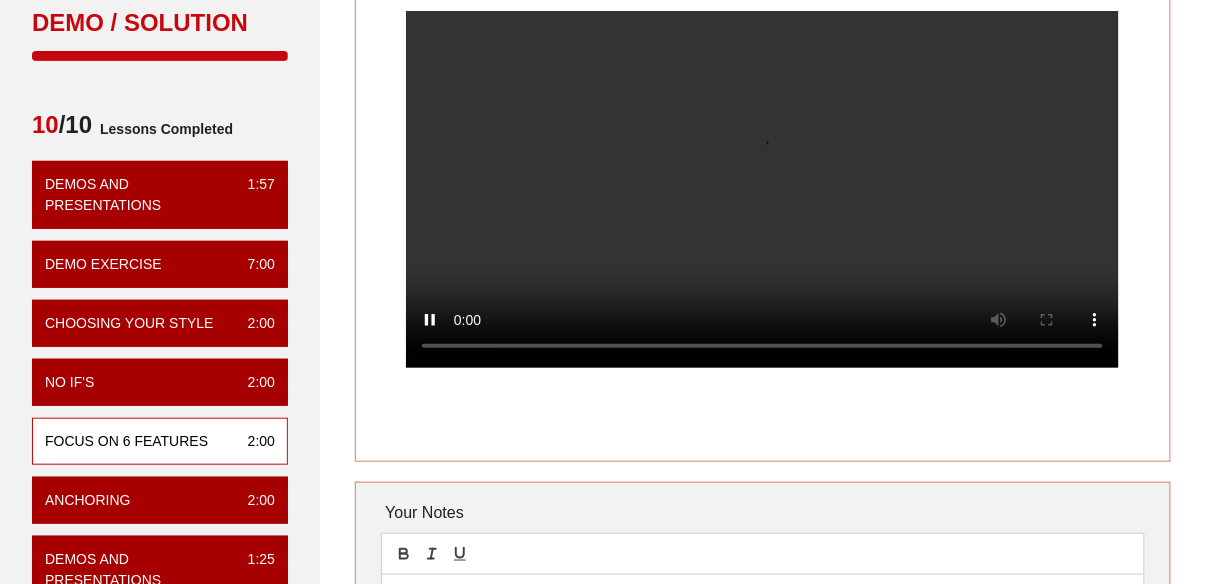 scroll, scrollTop: 80, scrollLeft: 0, axis: vertical 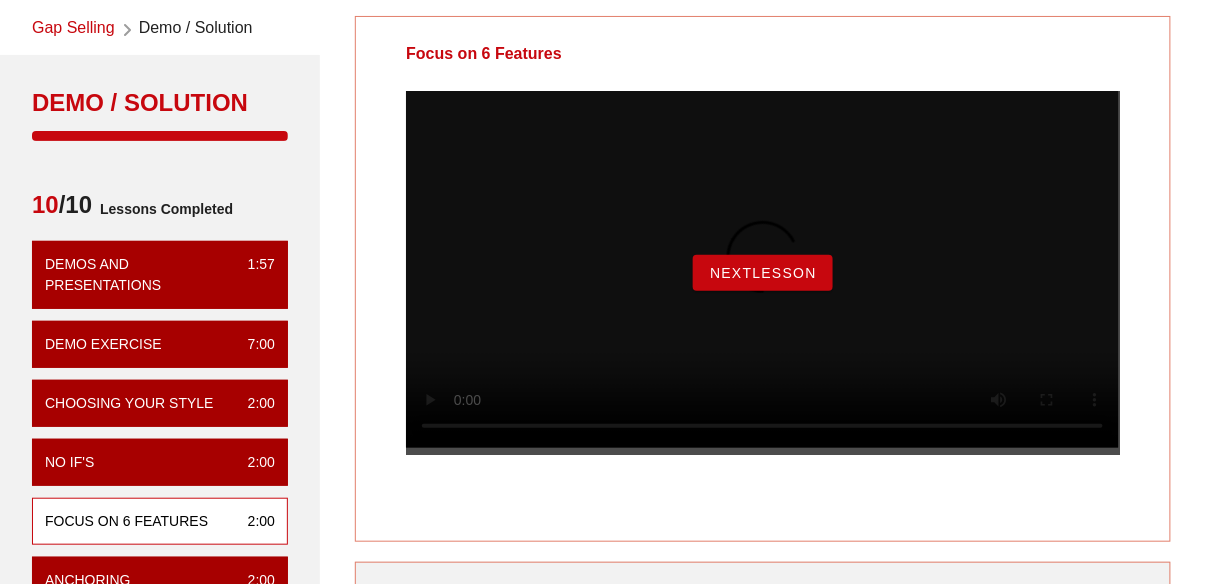 type 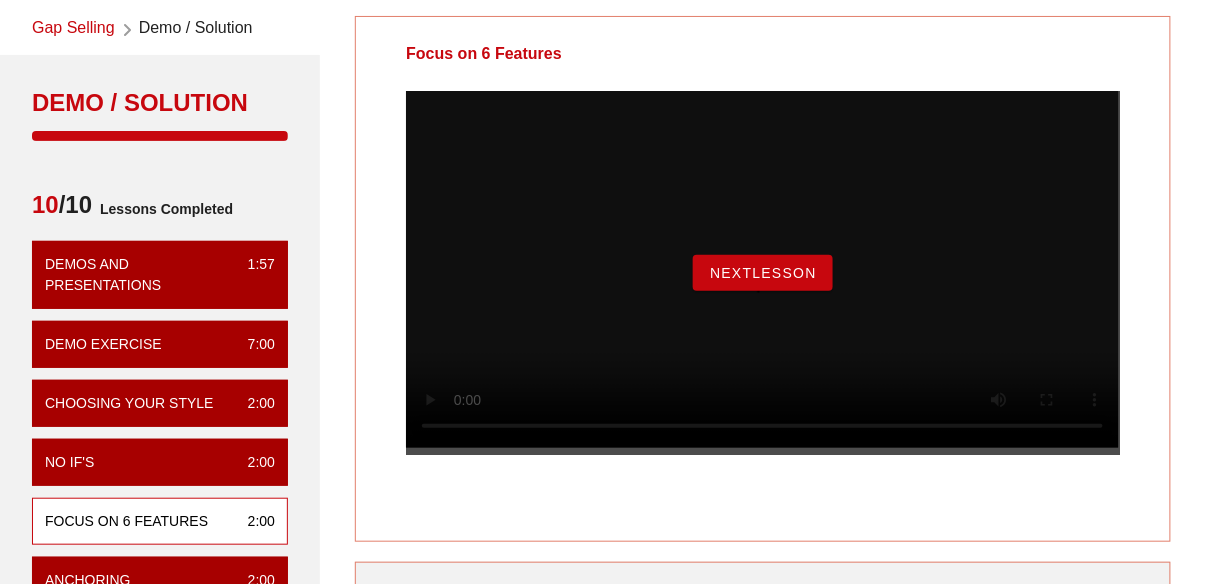 click on "NextLesson" at bounding box center [763, 273] 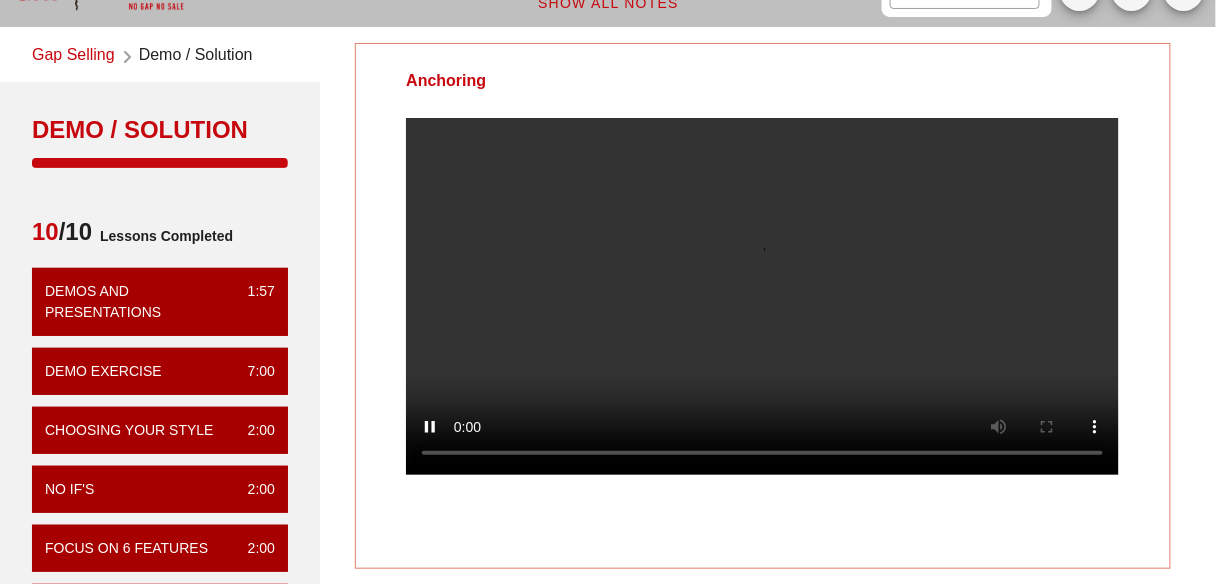 scroll, scrollTop: 80, scrollLeft: 0, axis: vertical 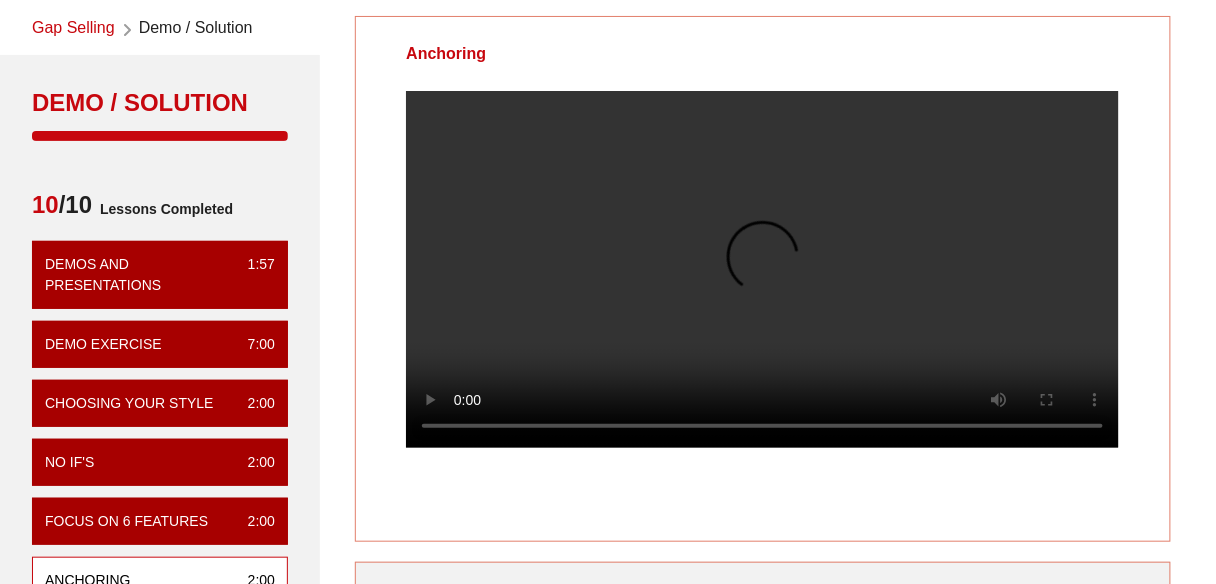 drag, startPoint x: 400, startPoint y: 50, endPoint x: 517, endPoint y: 59, distance: 117.34564 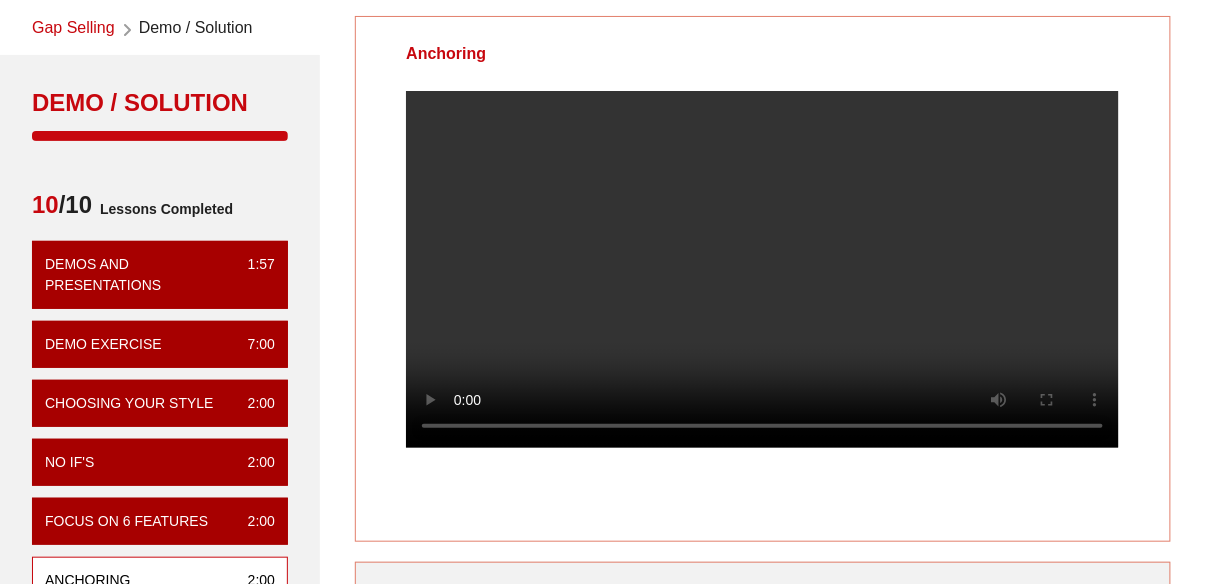 click on "Anchoring" at bounding box center (446, 54) 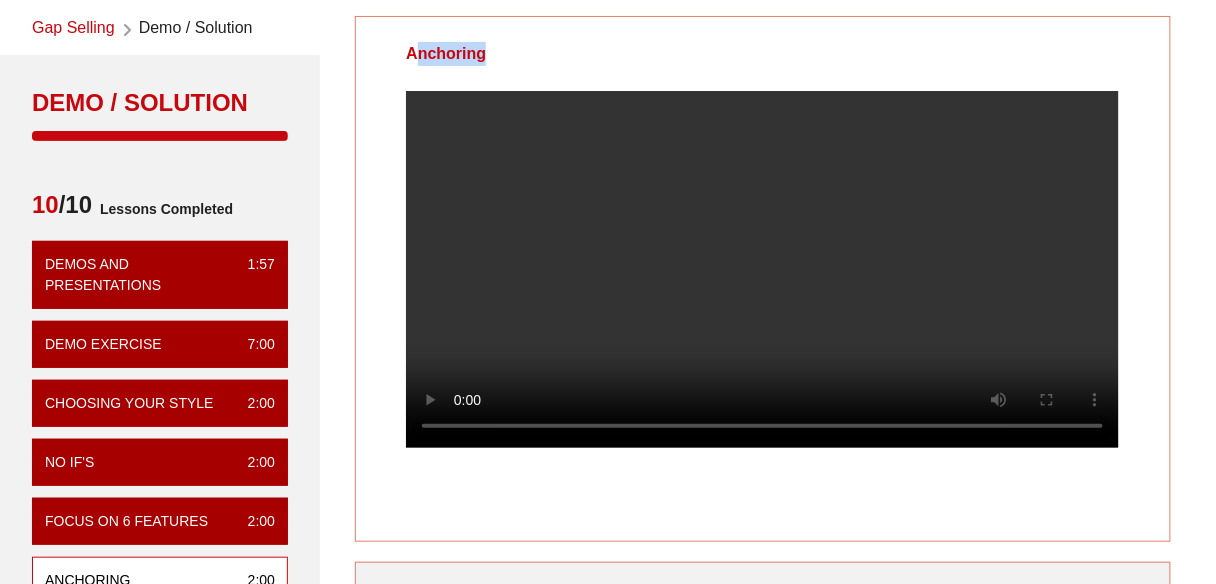 drag, startPoint x: 402, startPoint y: 52, endPoint x: 542, endPoint y: 58, distance: 140.12851 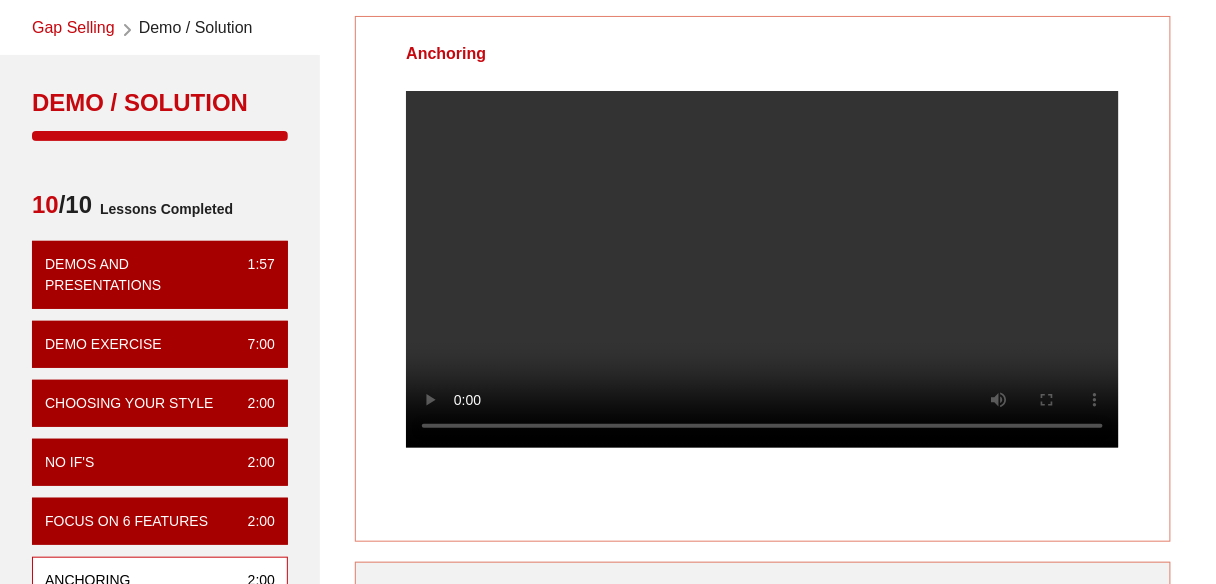 drag, startPoint x: 526, startPoint y: 60, endPoint x: 399, endPoint y: 50, distance: 127.39309 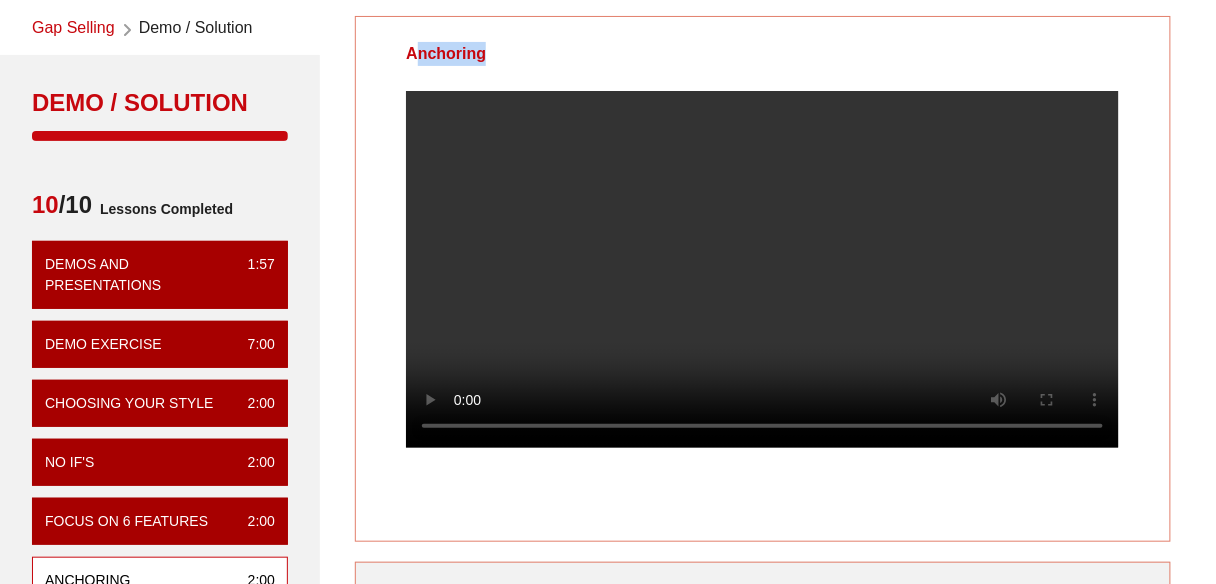 drag, startPoint x: 399, startPoint y: 50, endPoint x: 556, endPoint y: 48, distance: 157.01274 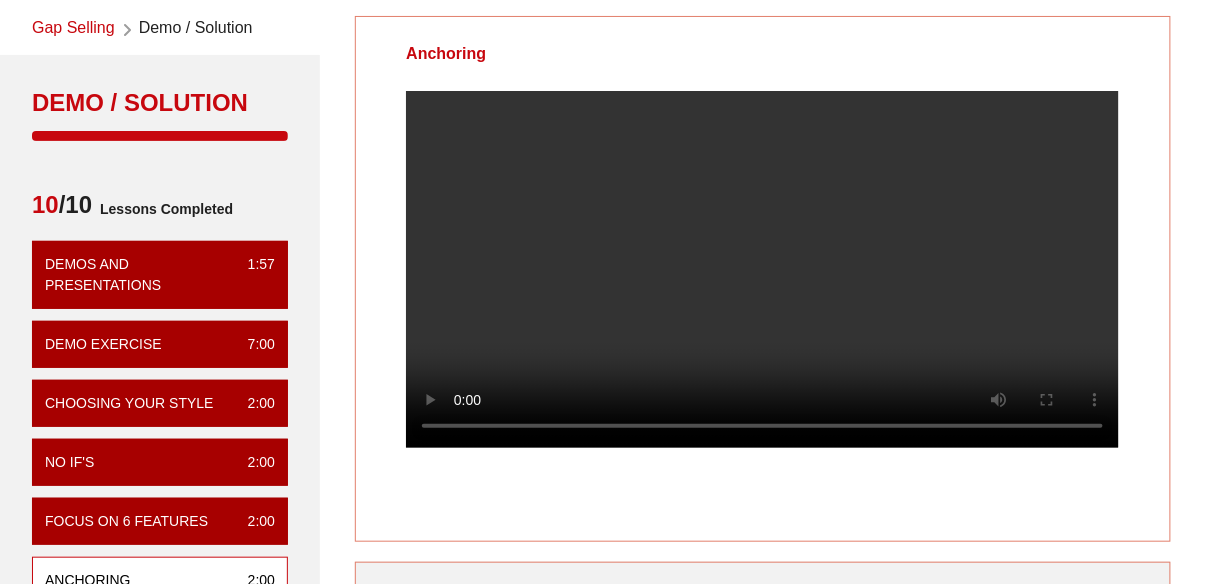 click at bounding box center [762, 269] 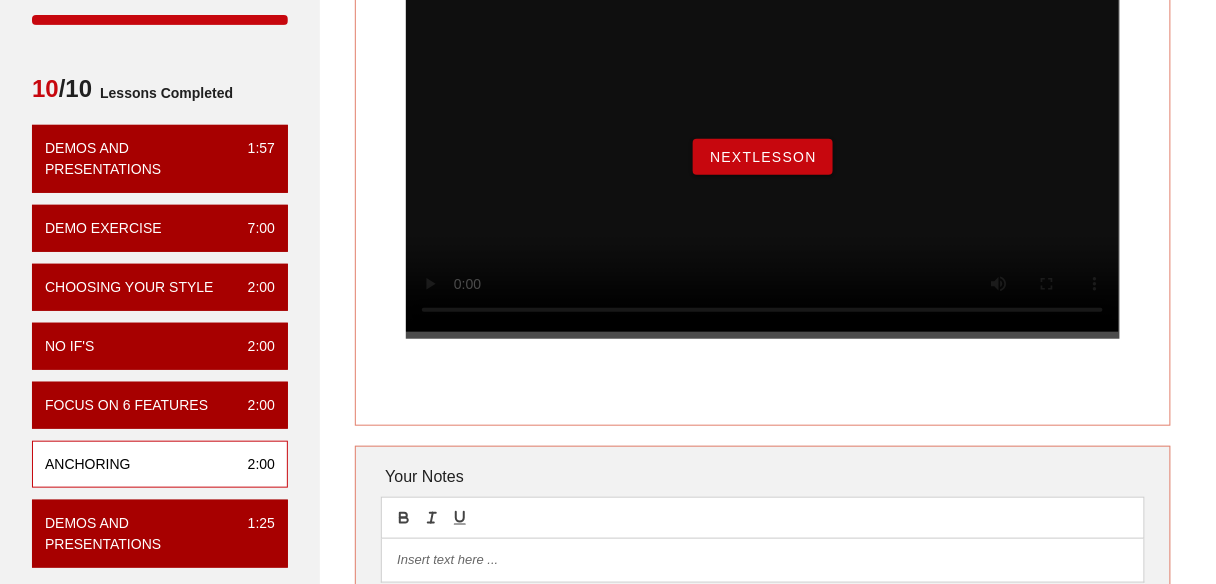 scroll, scrollTop: 320, scrollLeft: 0, axis: vertical 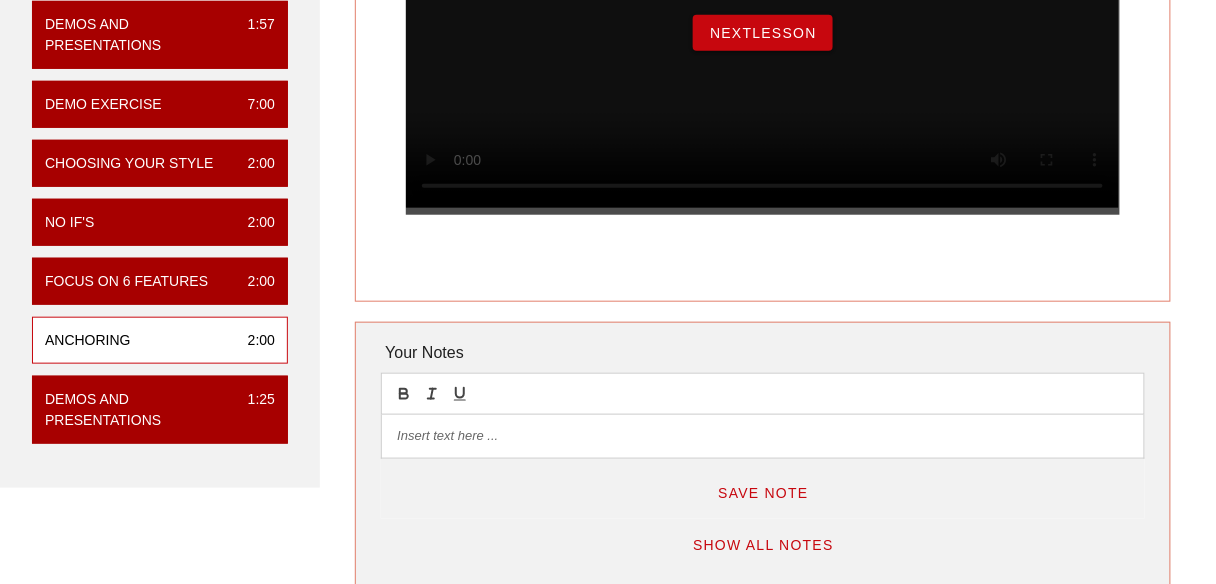 type 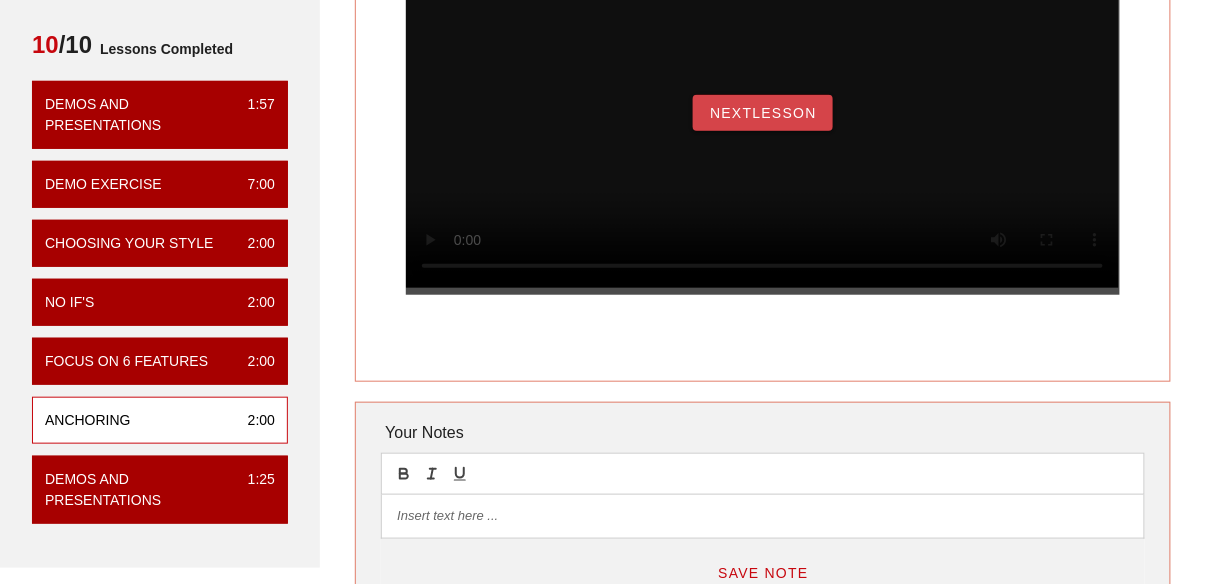 scroll, scrollTop: 240, scrollLeft: 0, axis: vertical 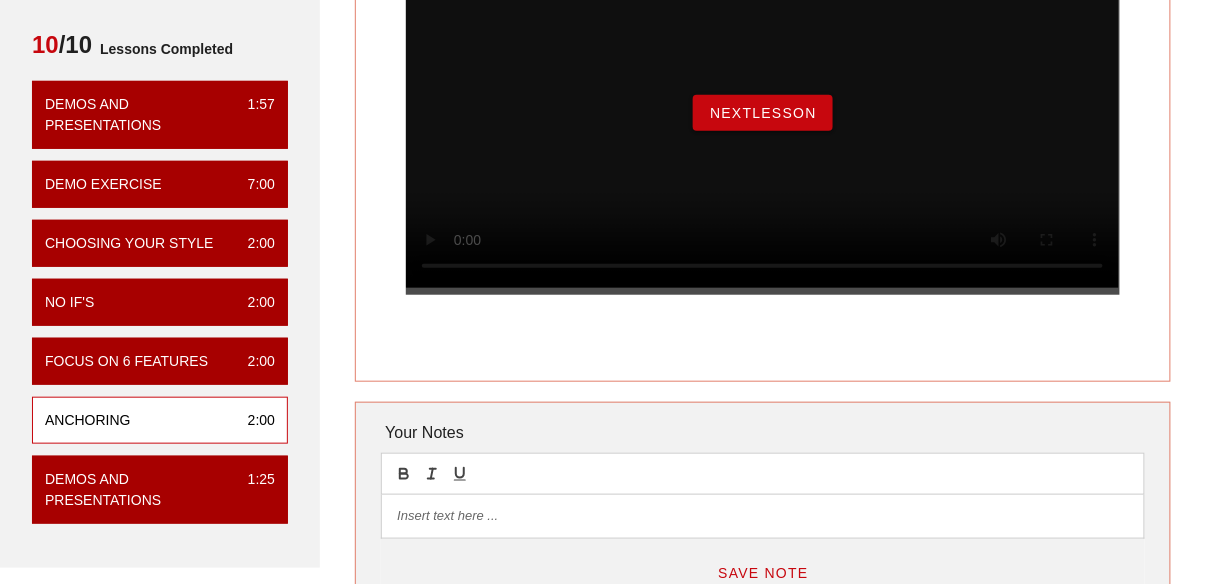 click on "NextLesson" at bounding box center [763, 113] 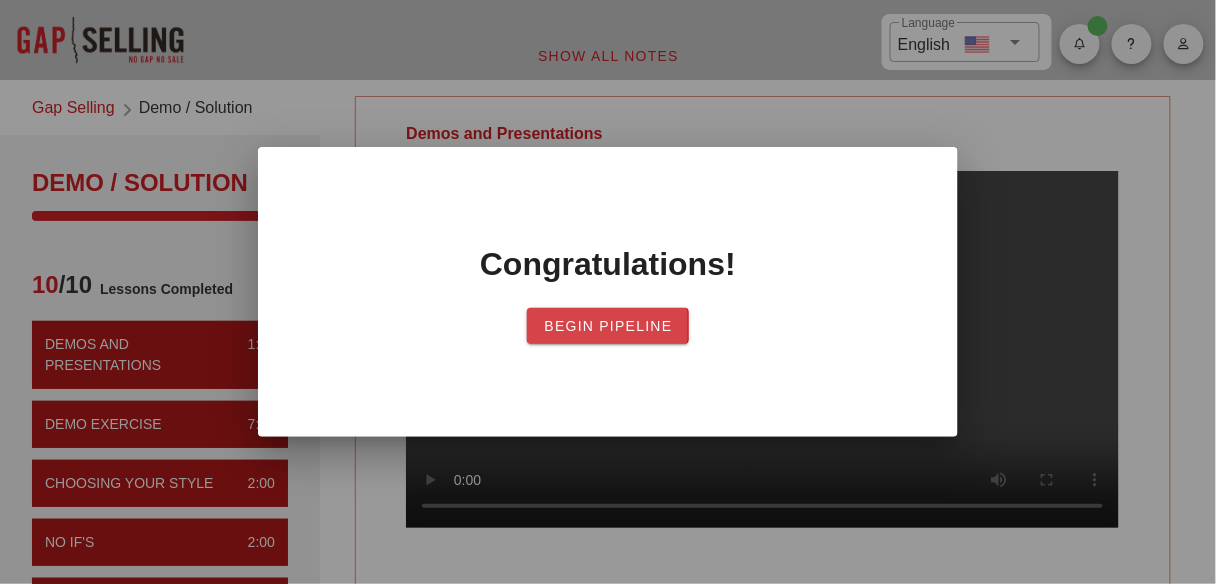 type 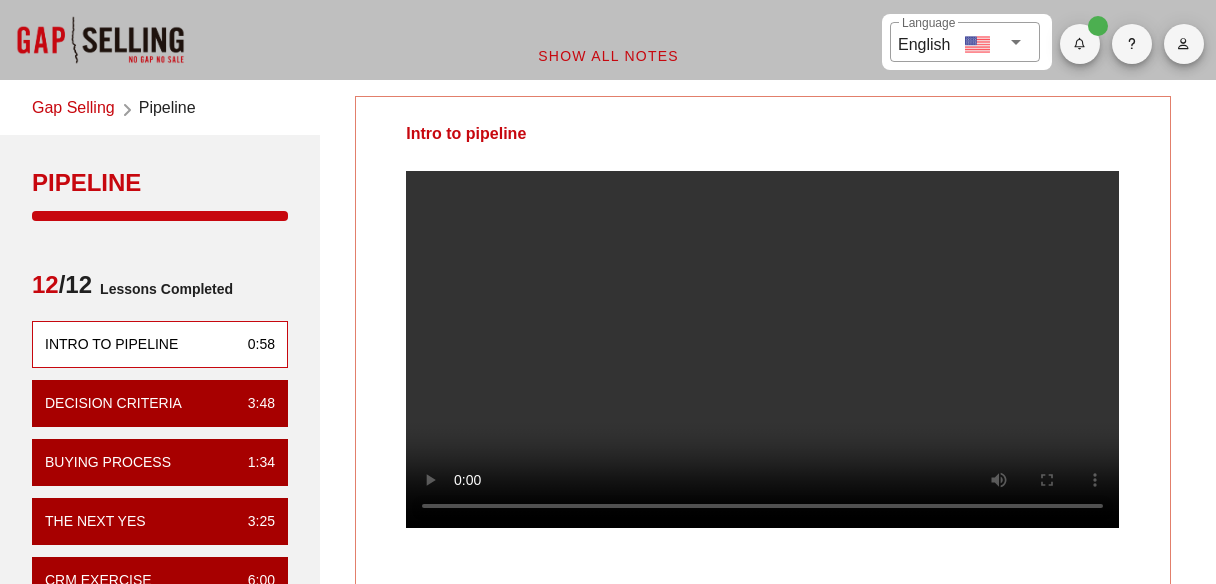 scroll, scrollTop: 0, scrollLeft: 0, axis: both 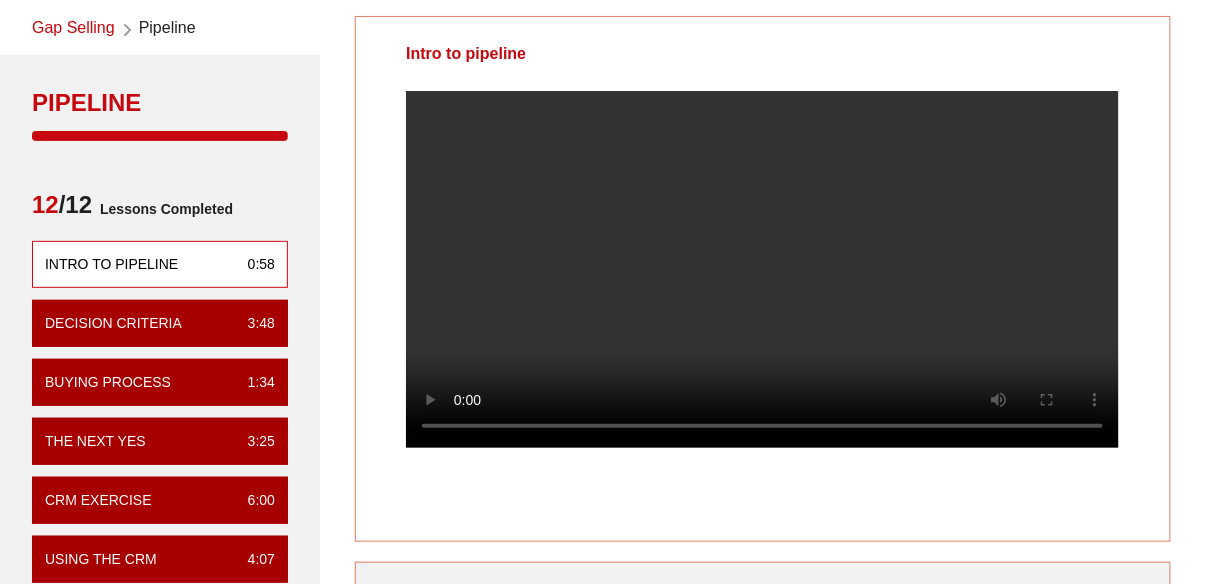 click at bounding box center [762, 269] 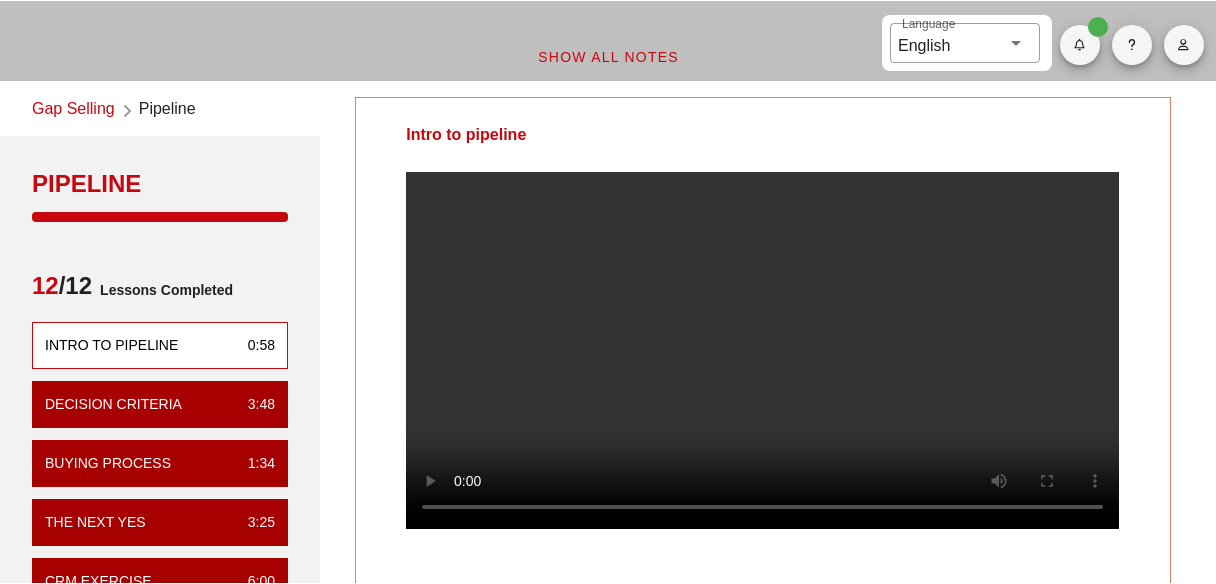 scroll, scrollTop: 0, scrollLeft: 0, axis: both 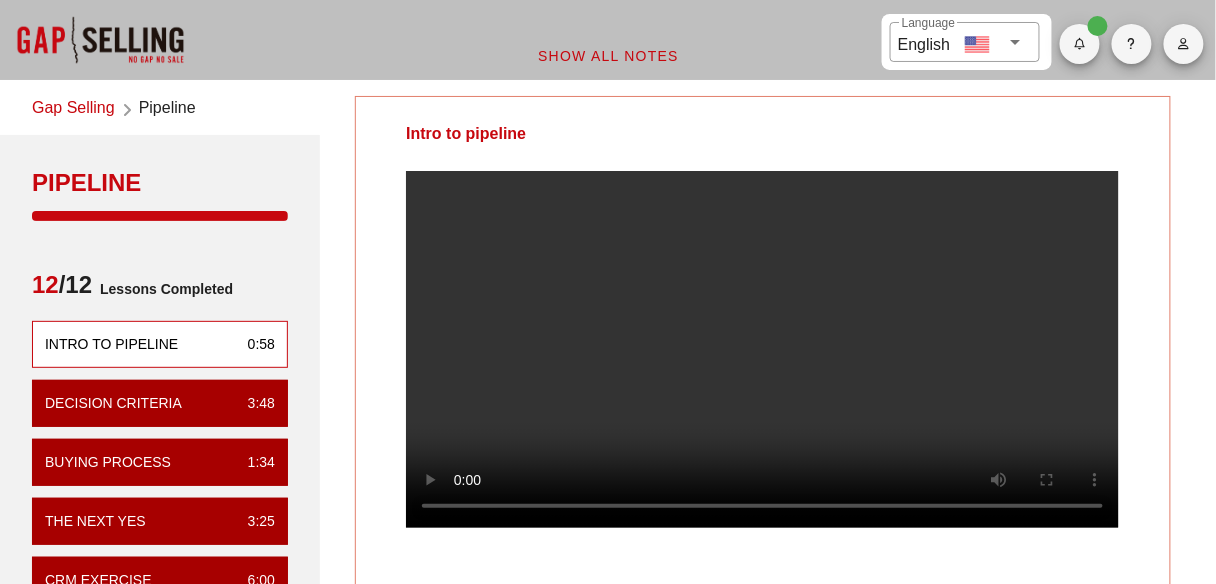 drag, startPoint x: 568, startPoint y: 128, endPoint x: 404, endPoint y: 109, distance: 165.09694 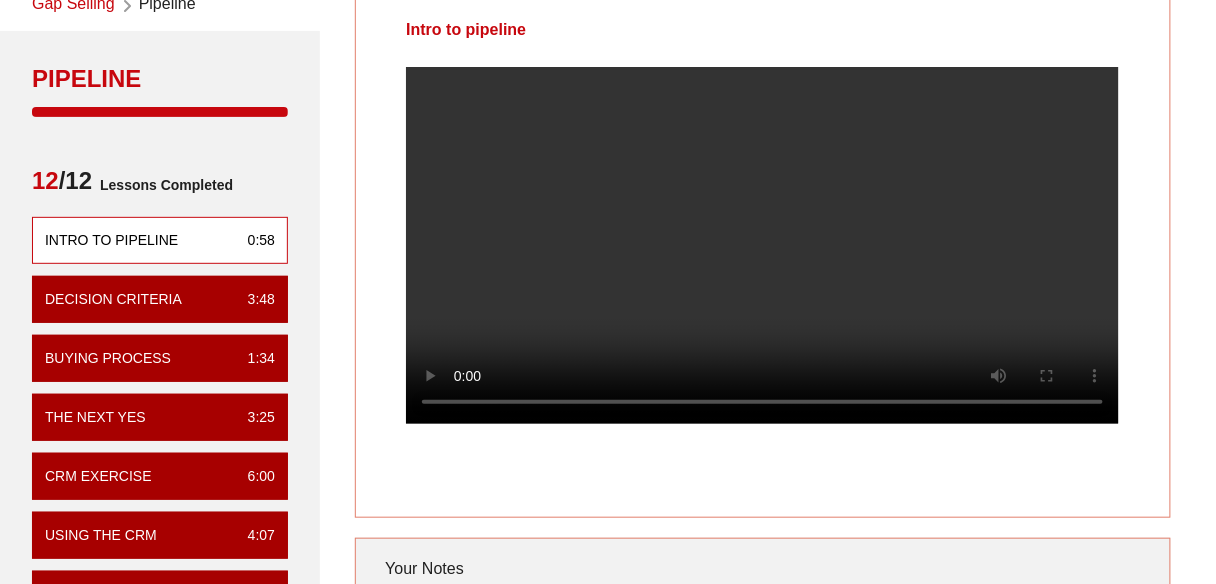 scroll, scrollTop: 104, scrollLeft: 0, axis: vertical 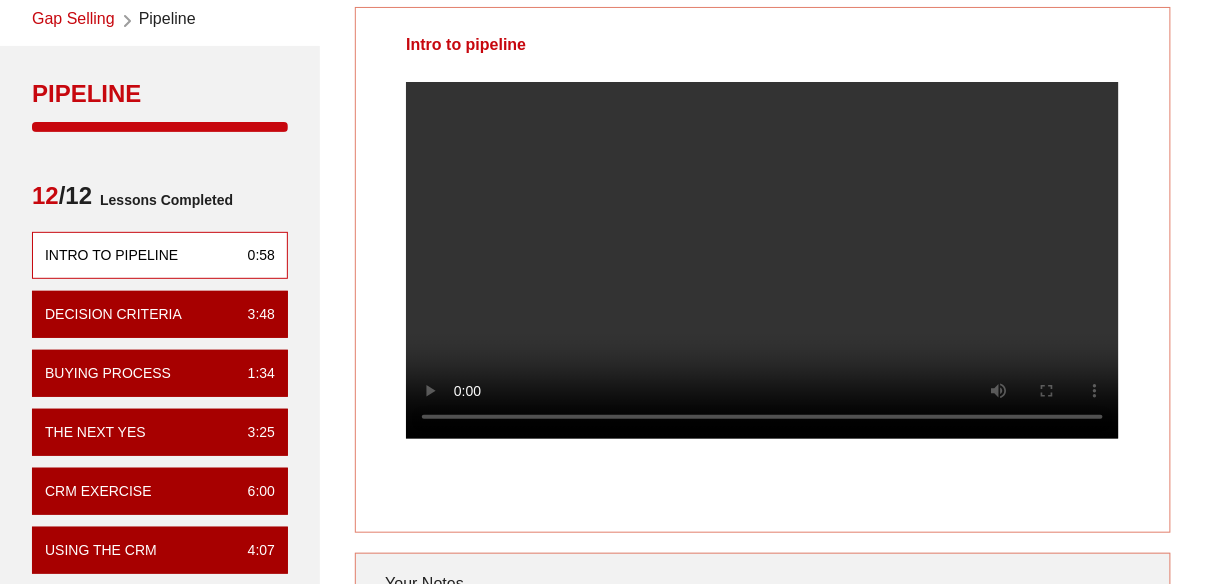 click at bounding box center (762, 276) 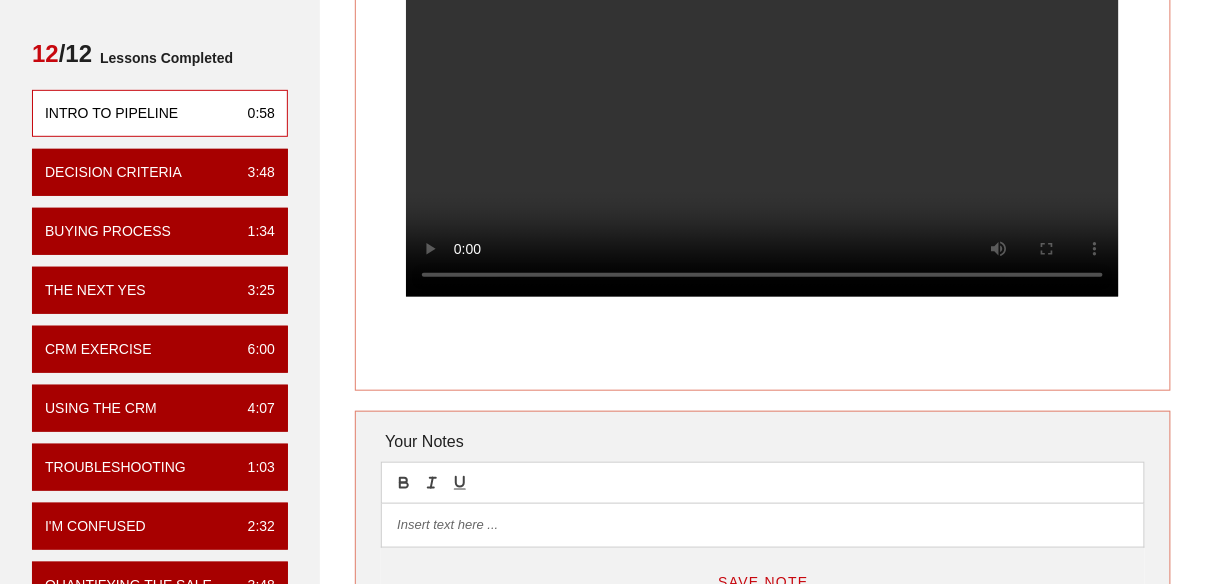 scroll, scrollTop: 30, scrollLeft: 0, axis: vertical 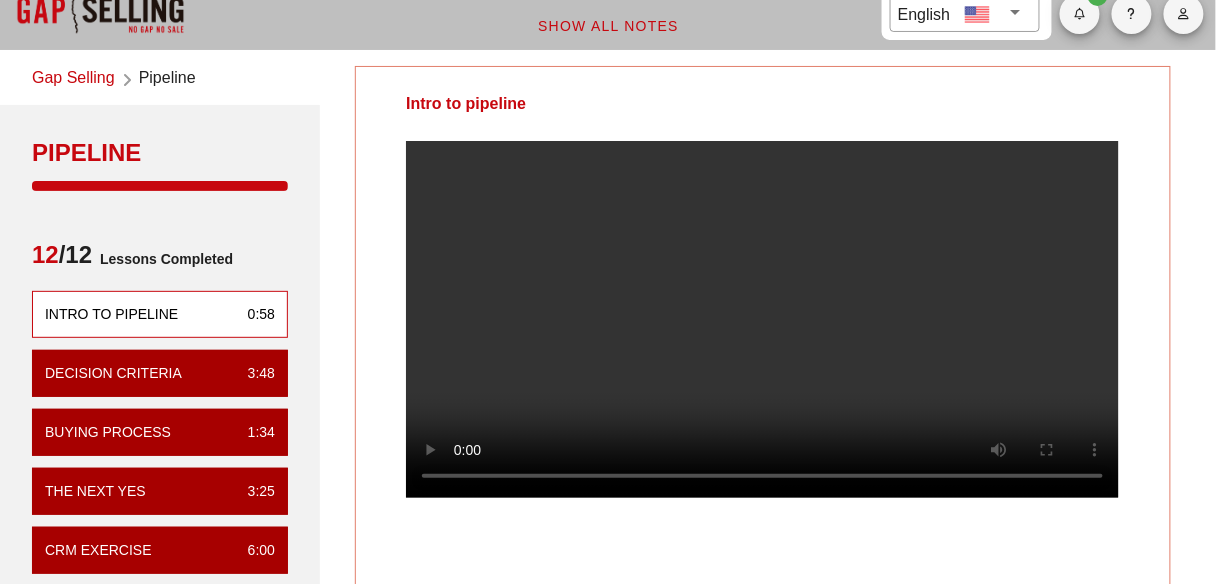 click at bounding box center [762, 319] 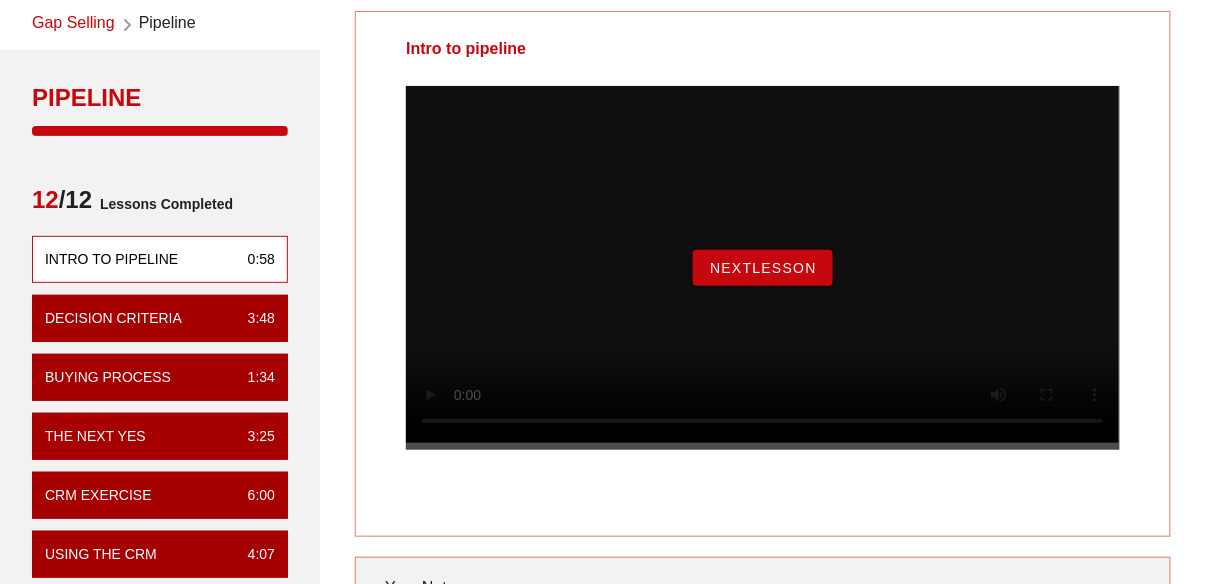 click on "NextLesson" at bounding box center [763, 268] 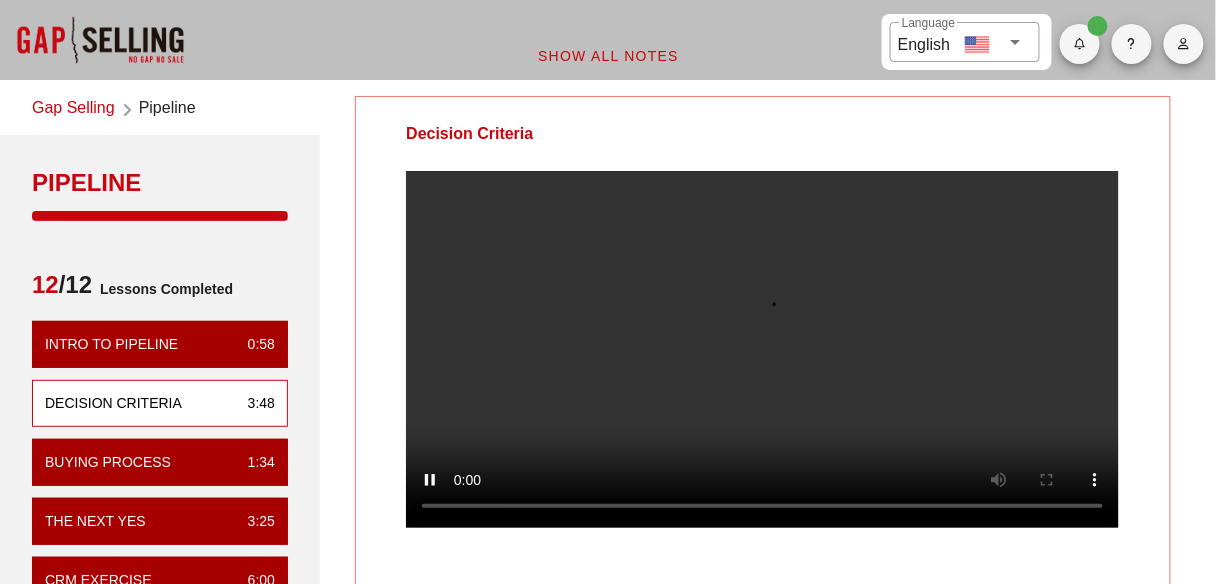 scroll, scrollTop: 38, scrollLeft: 0, axis: vertical 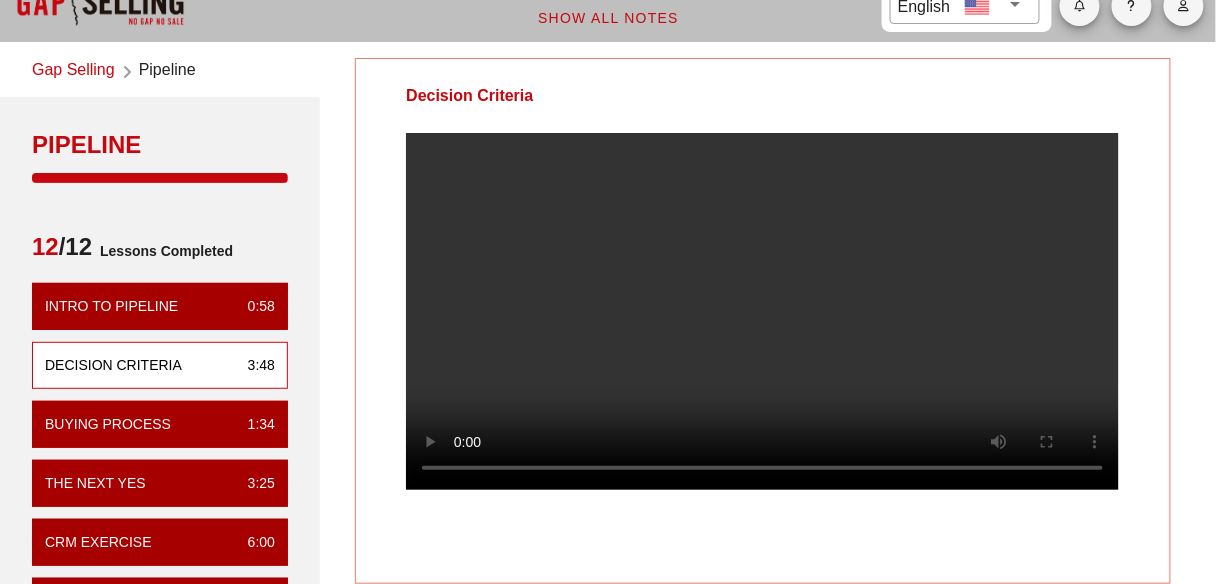 click at bounding box center [762, 311] 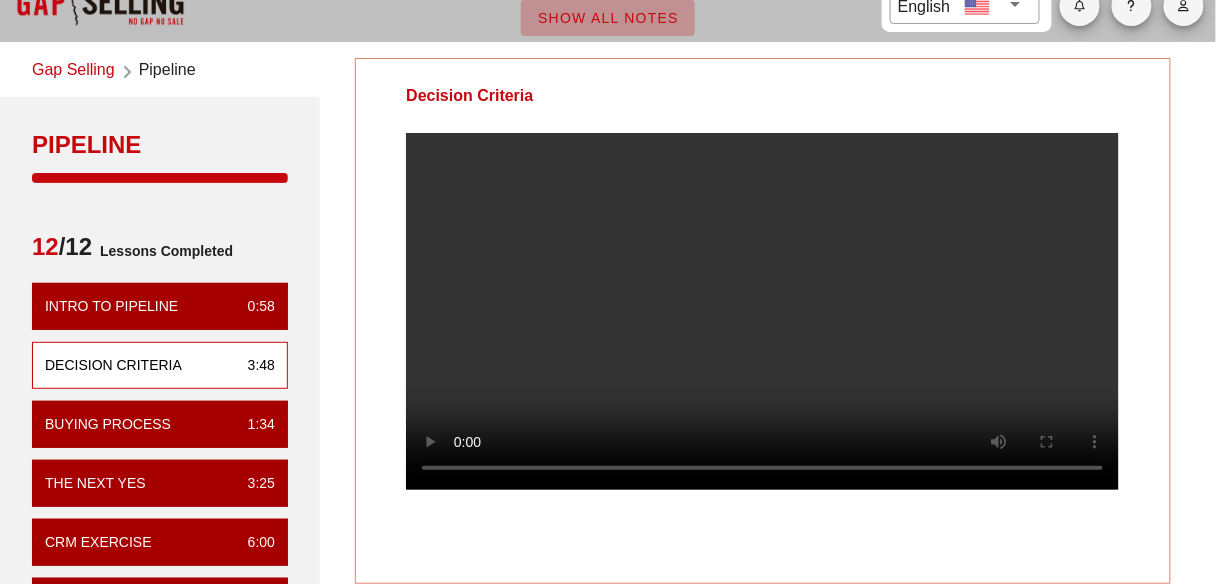 click on "Show All Notes" at bounding box center (608, 18) 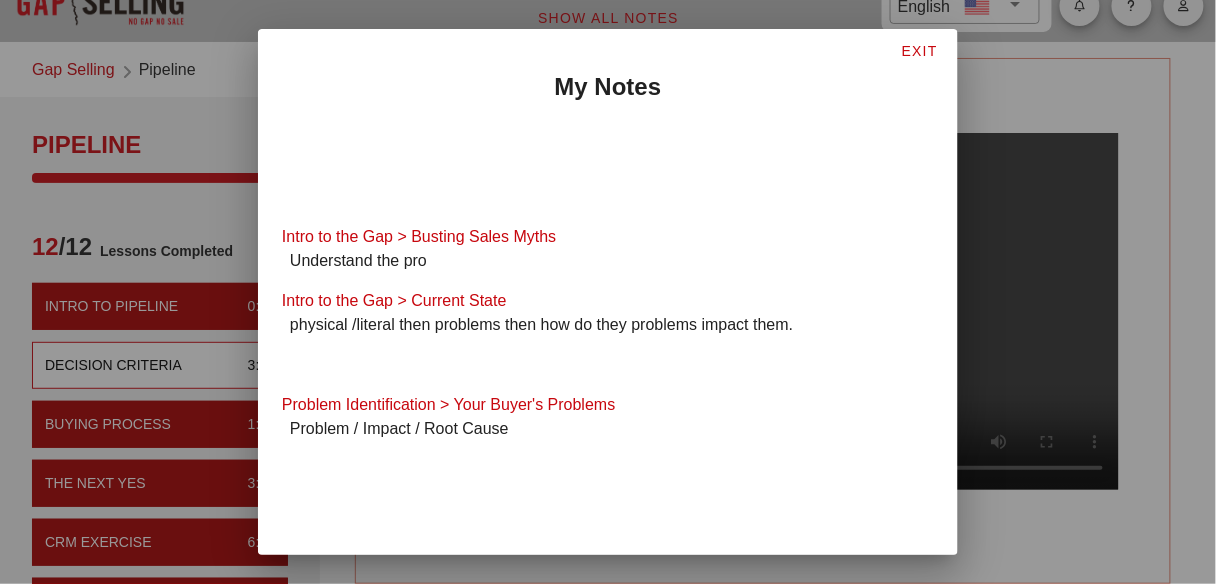 click on "EXIT" at bounding box center (919, 51) 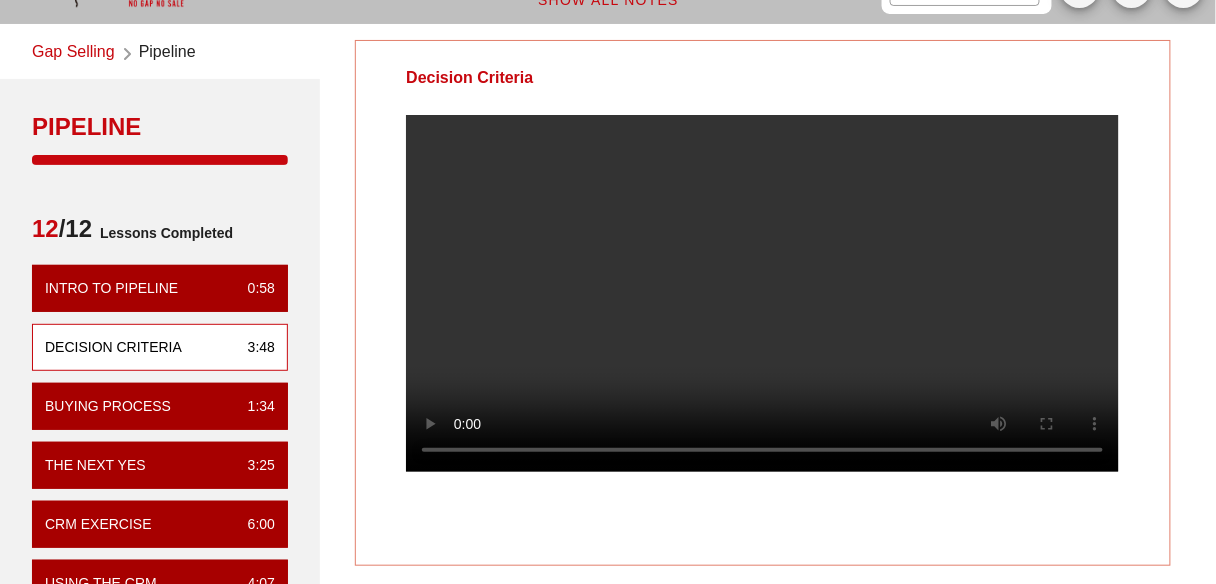 scroll, scrollTop: 57, scrollLeft: 0, axis: vertical 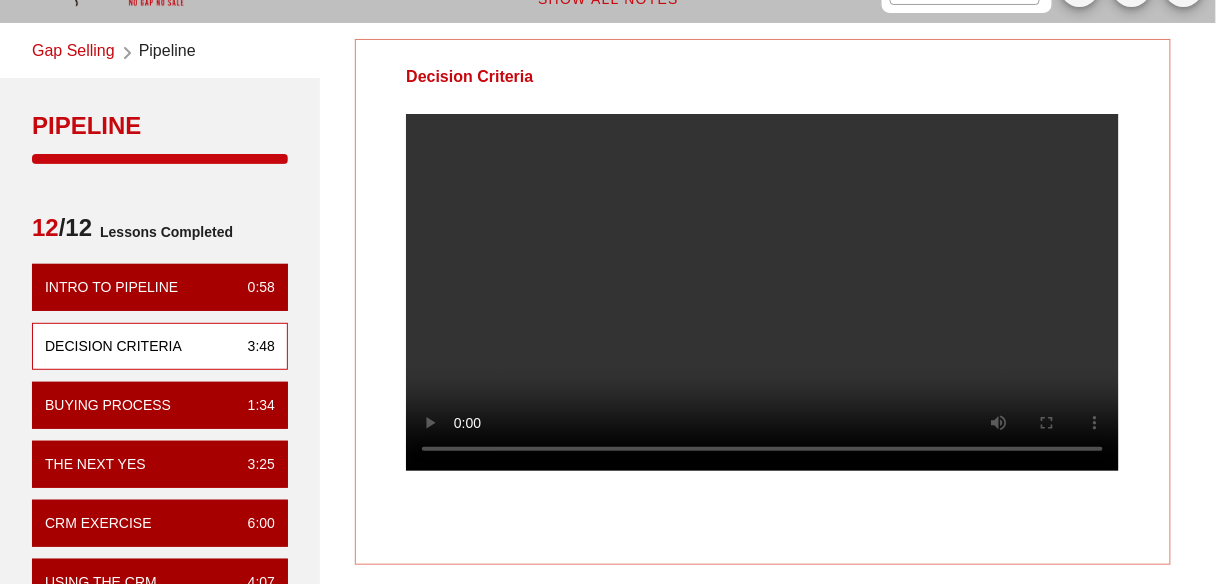 click on "Decision Criteria  Your Notes                       Save Note Show All Notes" at bounding box center (763, 547) 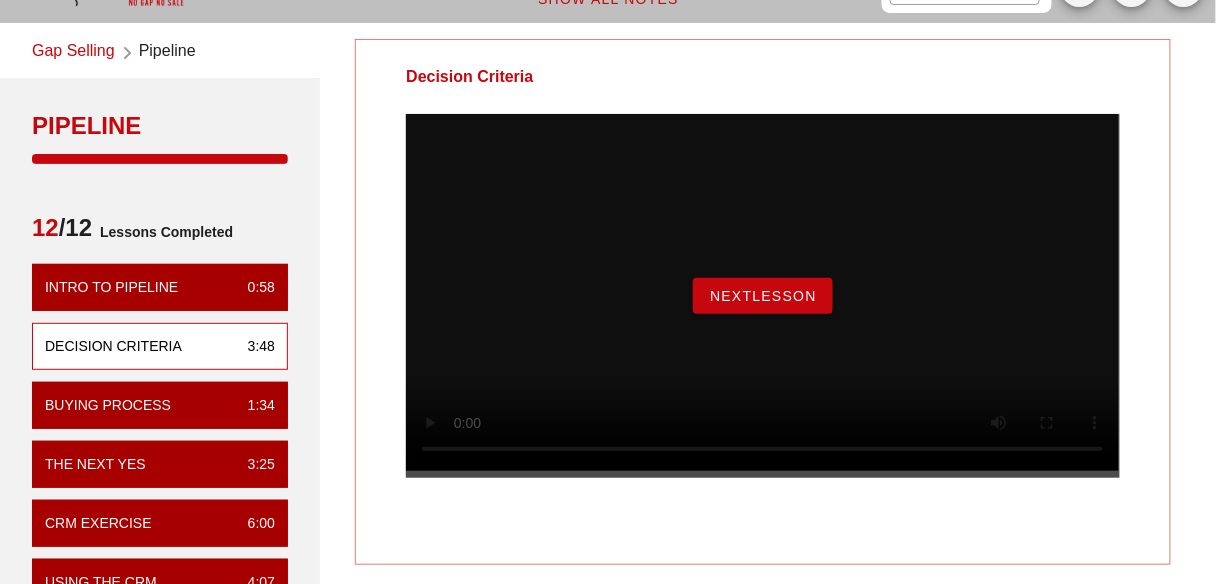 click on "NextLesson" at bounding box center (763, 296) 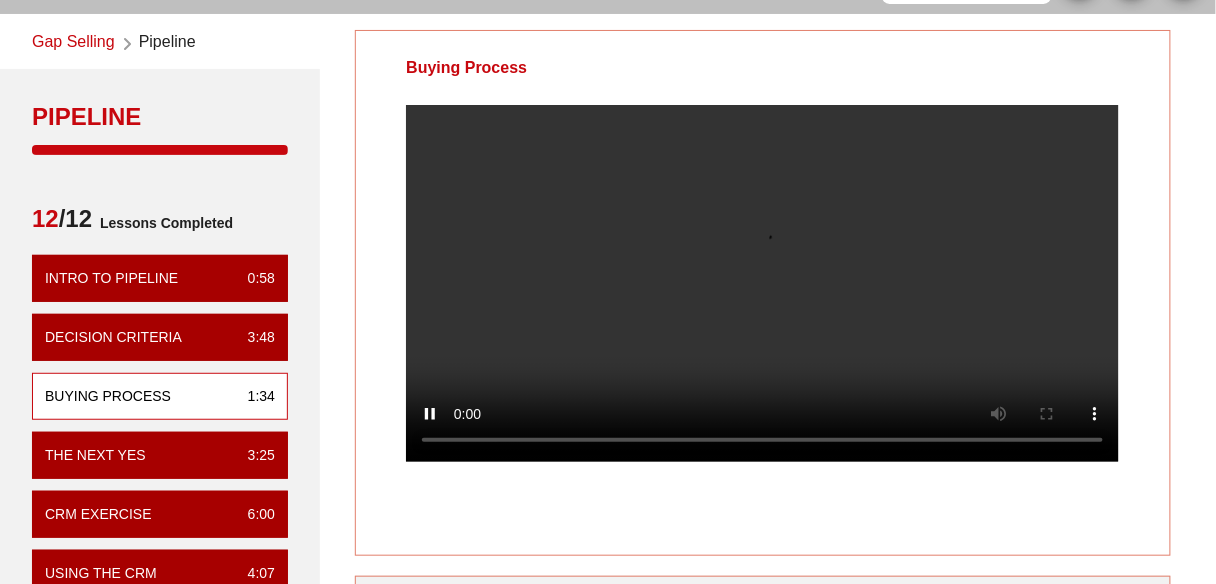 scroll, scrollTop: 65, scrollLeft: 0, axis: vertical 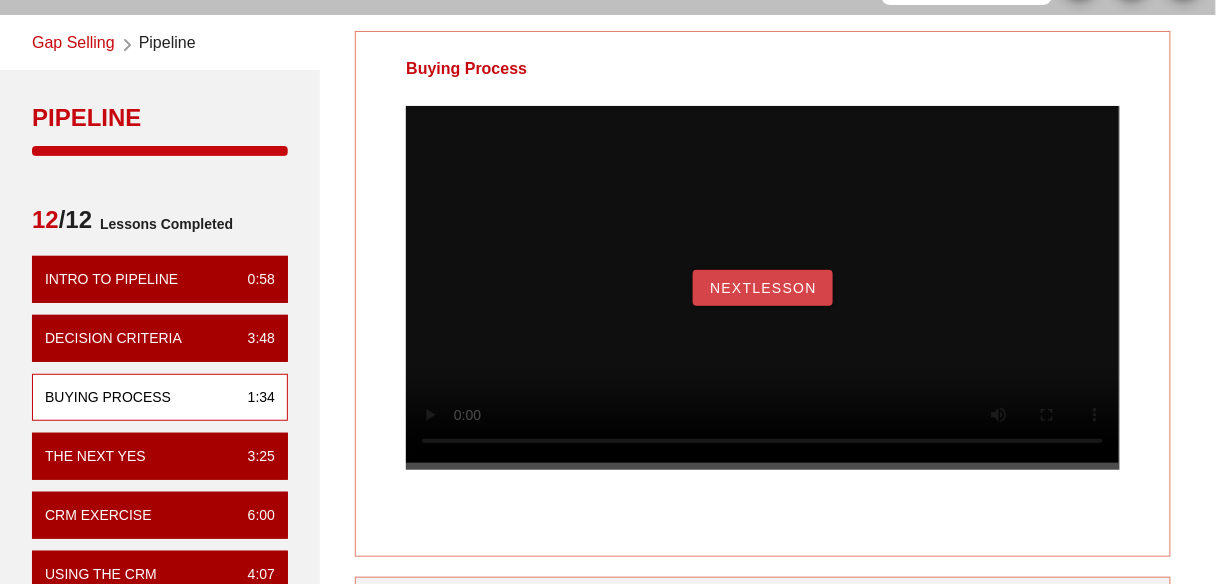 click on "NextLesson" at bounding box center [763, 288] 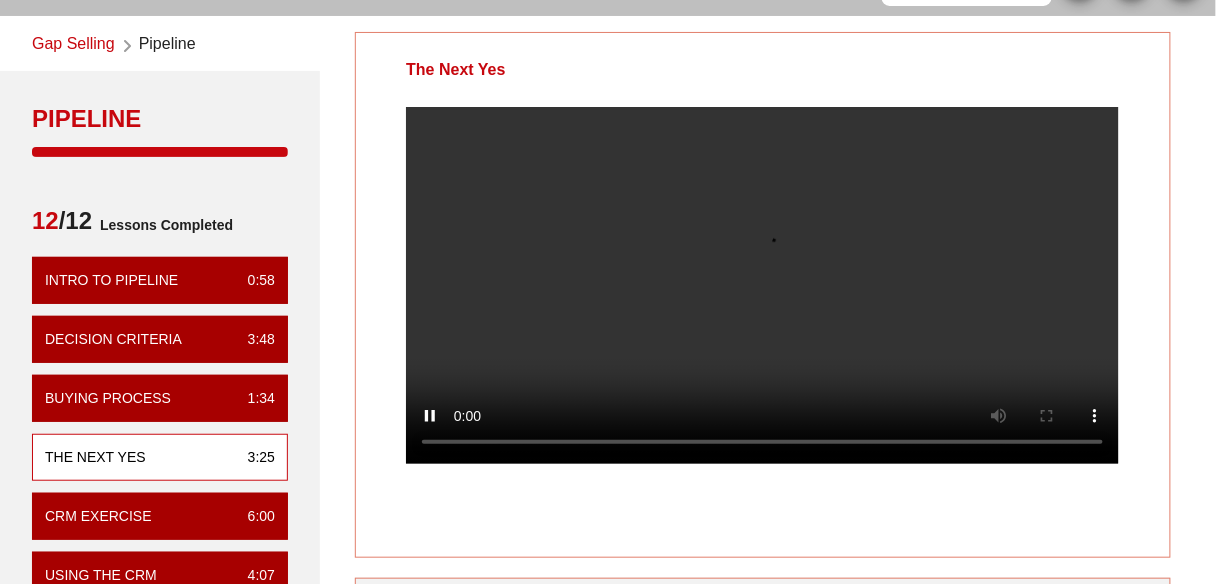 scroll, scrollTop: 63, scrollLeft: 0, axis: vertical 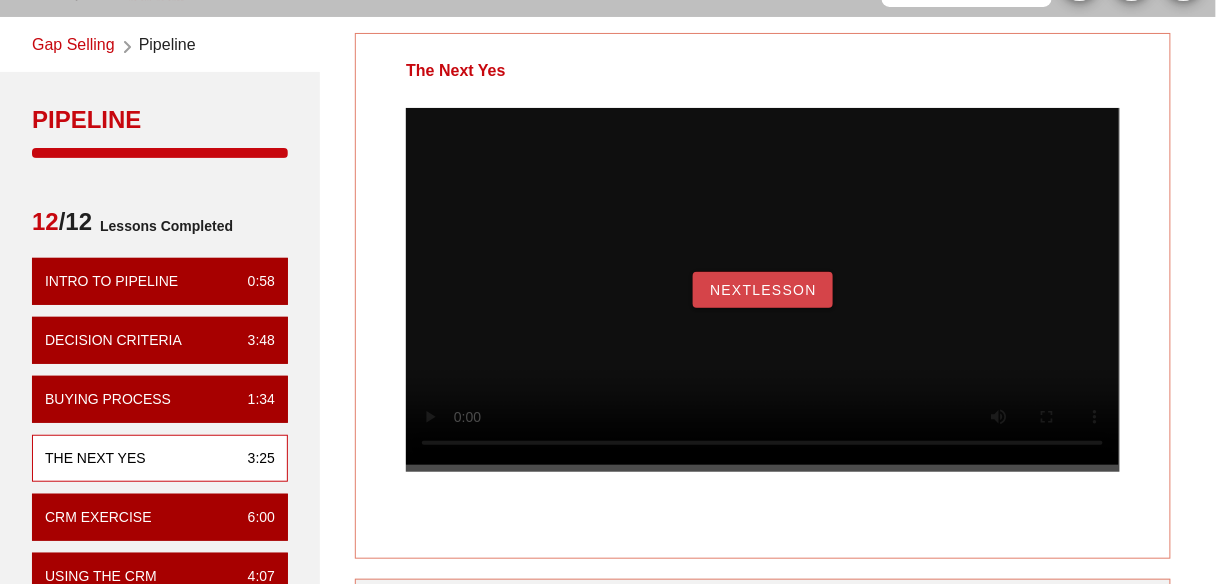click on "NextLesson" at bounding box center (763, 290) 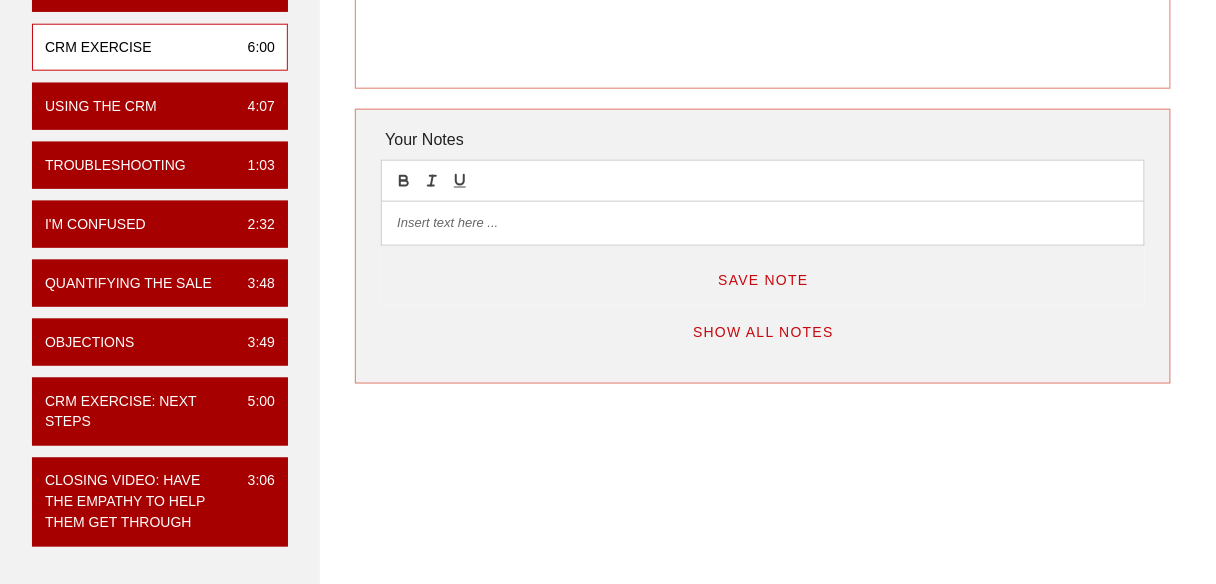 scroll, scrollTop: 41, scrollLeft: 0, axis: vertical 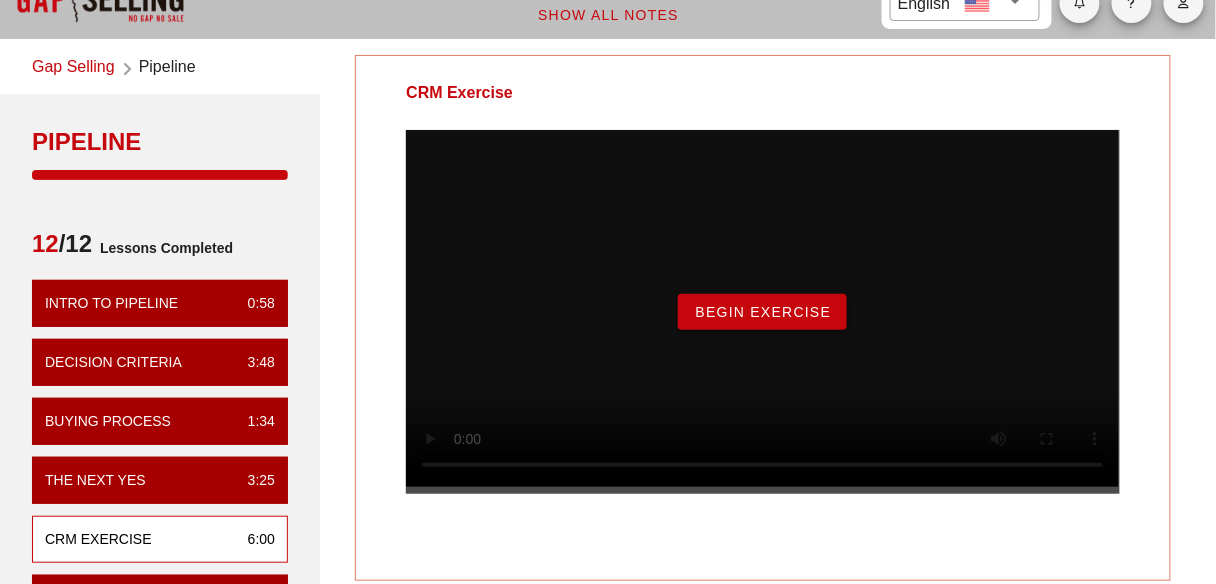 click on "Begin Exercise" at bounding box center [762, 312] 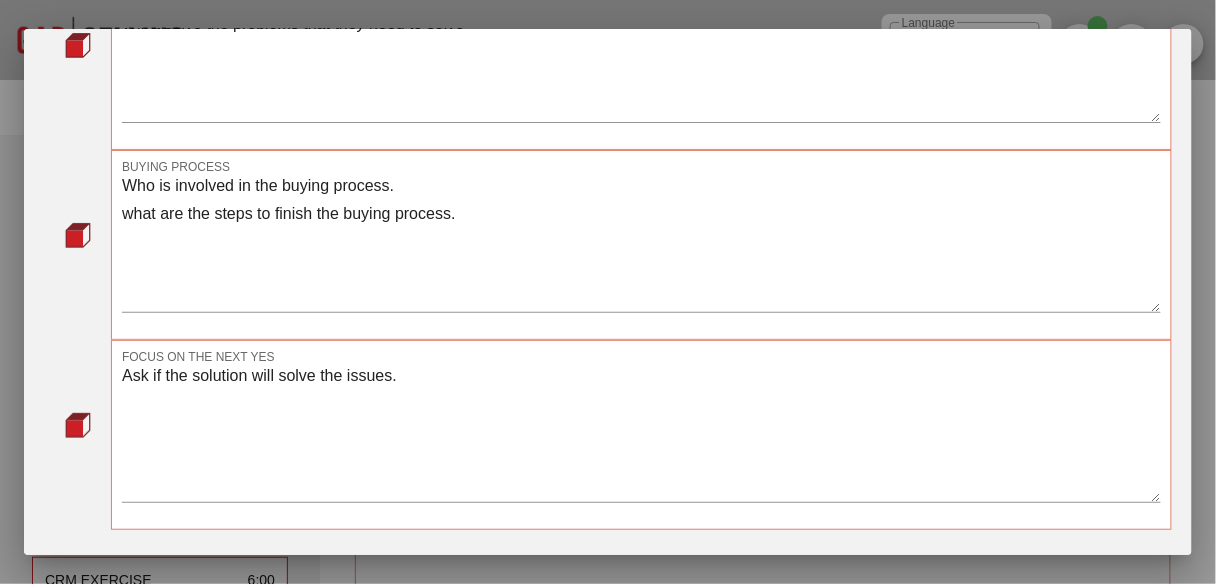 scroll, scrollTop: 322, scrollLeft: 0, axis: vertical 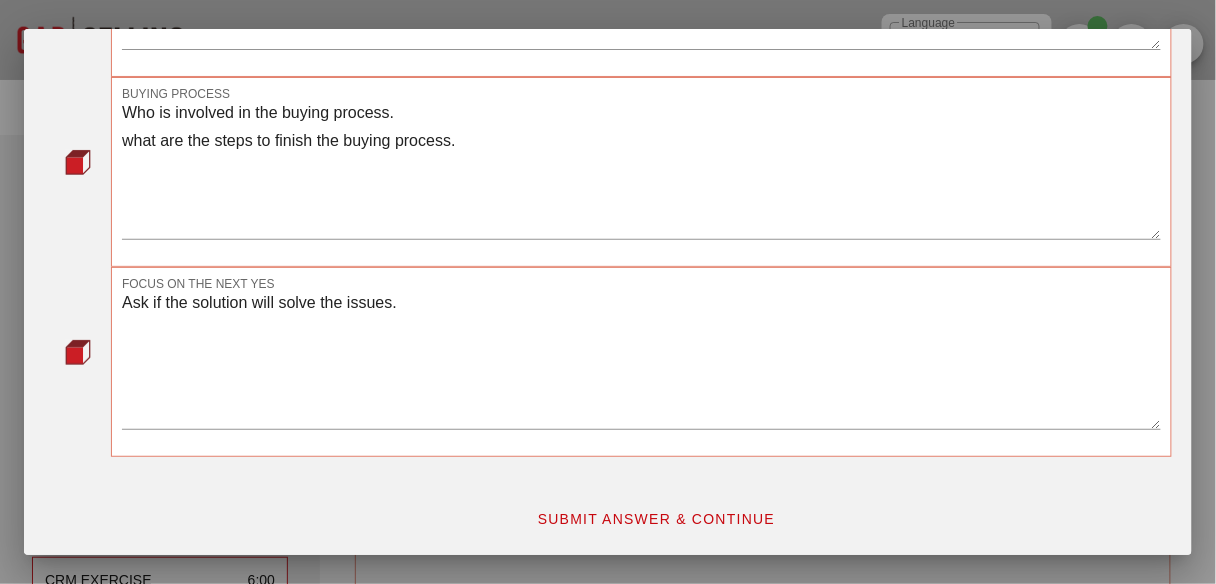 click on "SUBMIT ANSWER & CONTINUE" at bounding box center (656, 519) 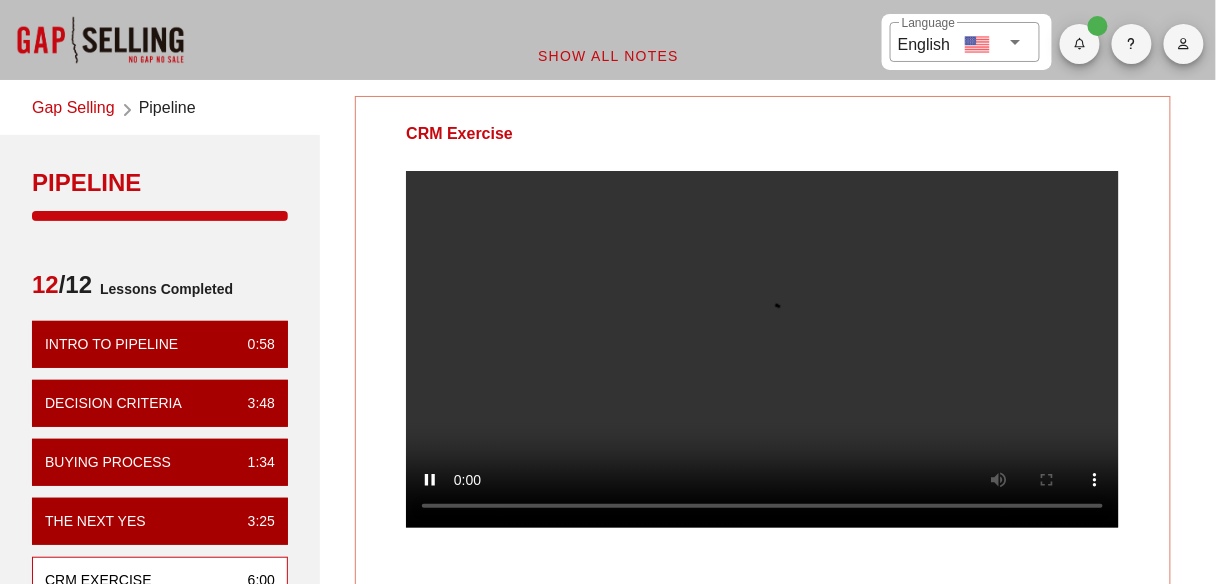 scroll, scrollTop: 0, scrollLeft: 0, axis: both 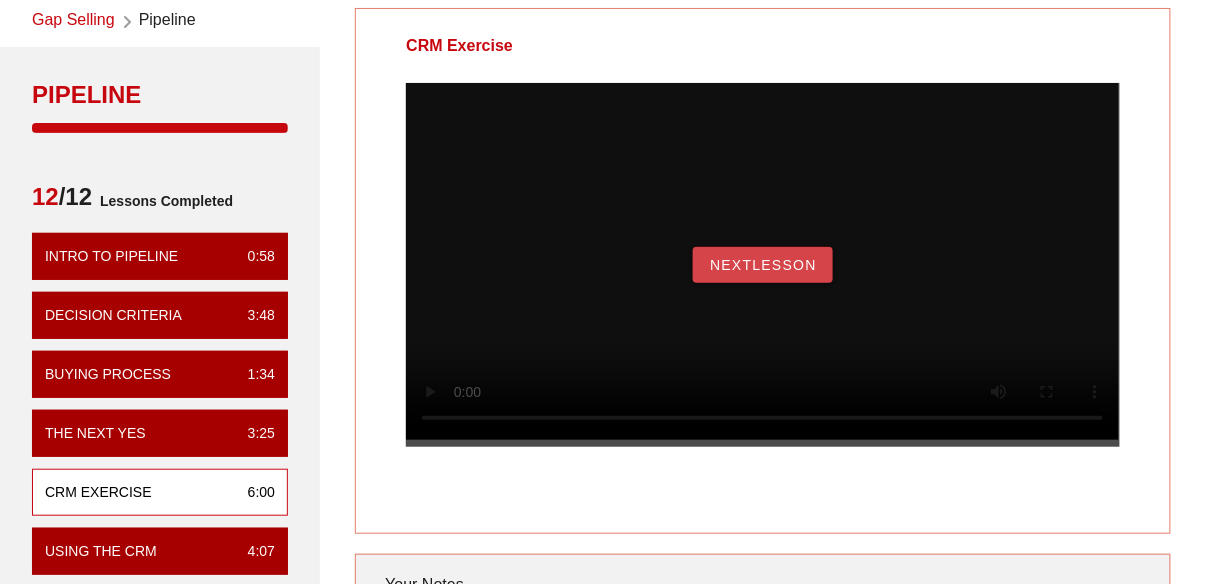 click on "NextLesson" at bounding box center (763, 265) 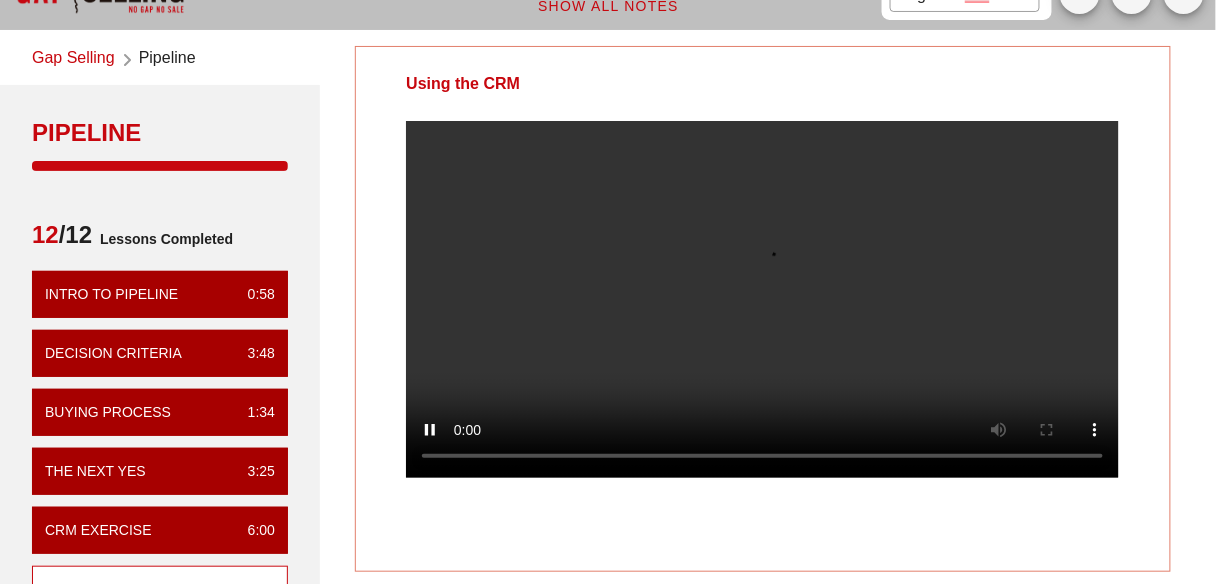 scroll, scrollTop: 24, scrollLeft: 0, axis: vertical 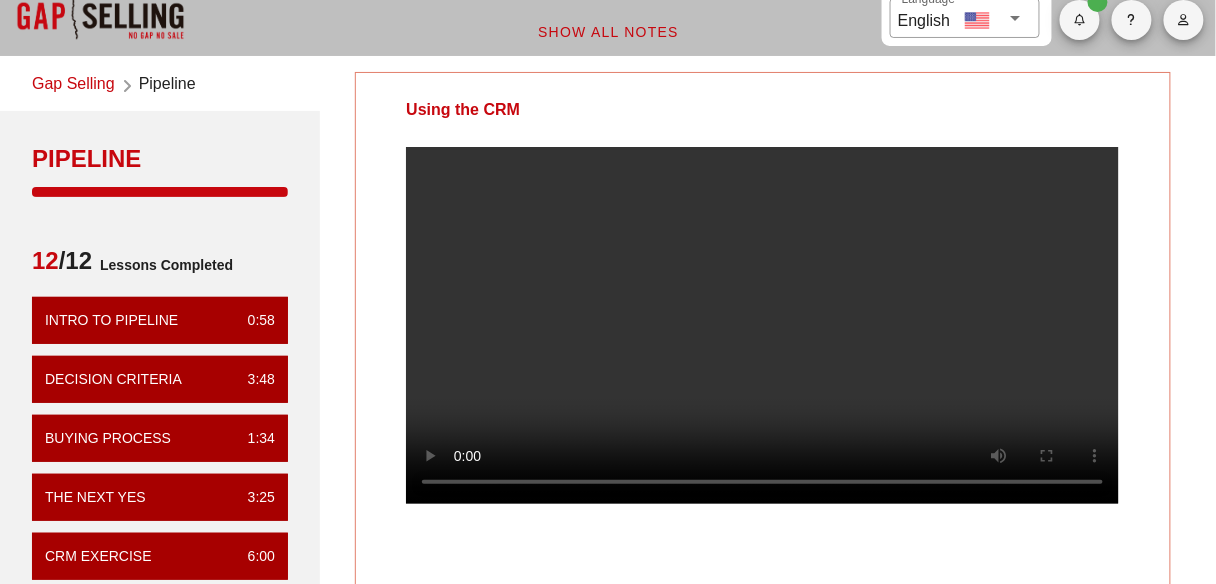 click at bounding box center [762, 325] 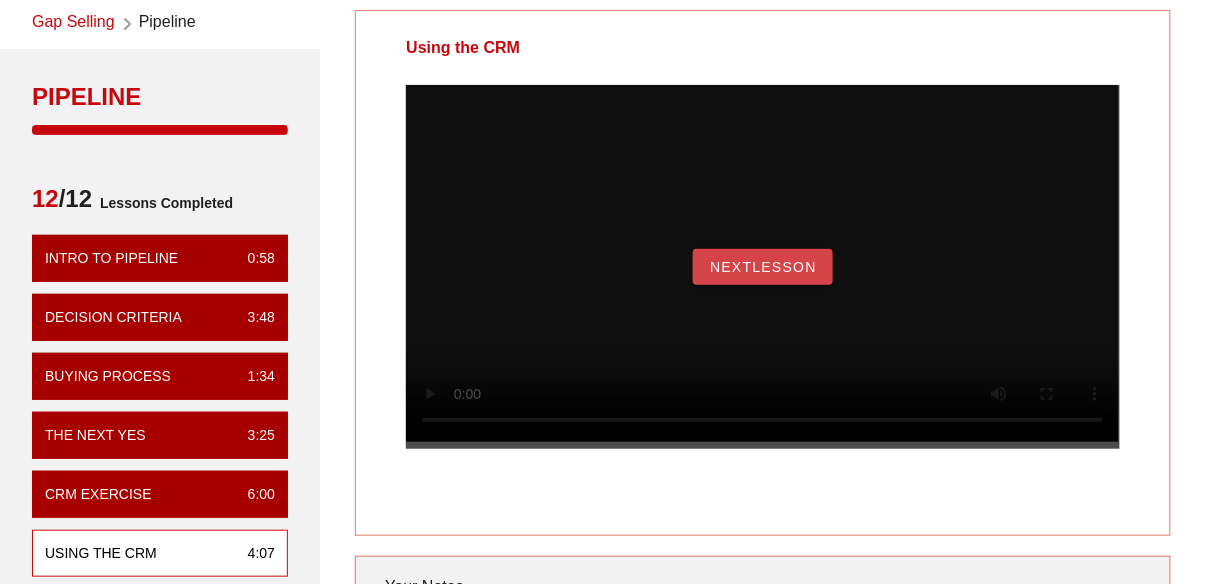 click on "NextLesson" at bounding box center (763, 267) 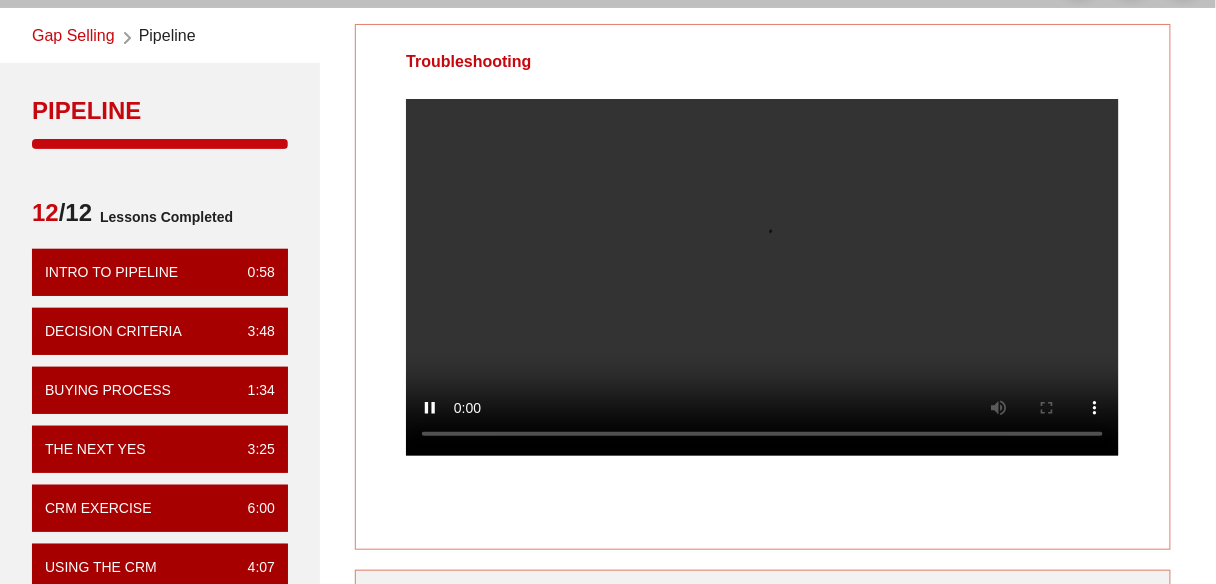 scroll, scrollTop: 69, scrollLeft: 0, axis: vertical 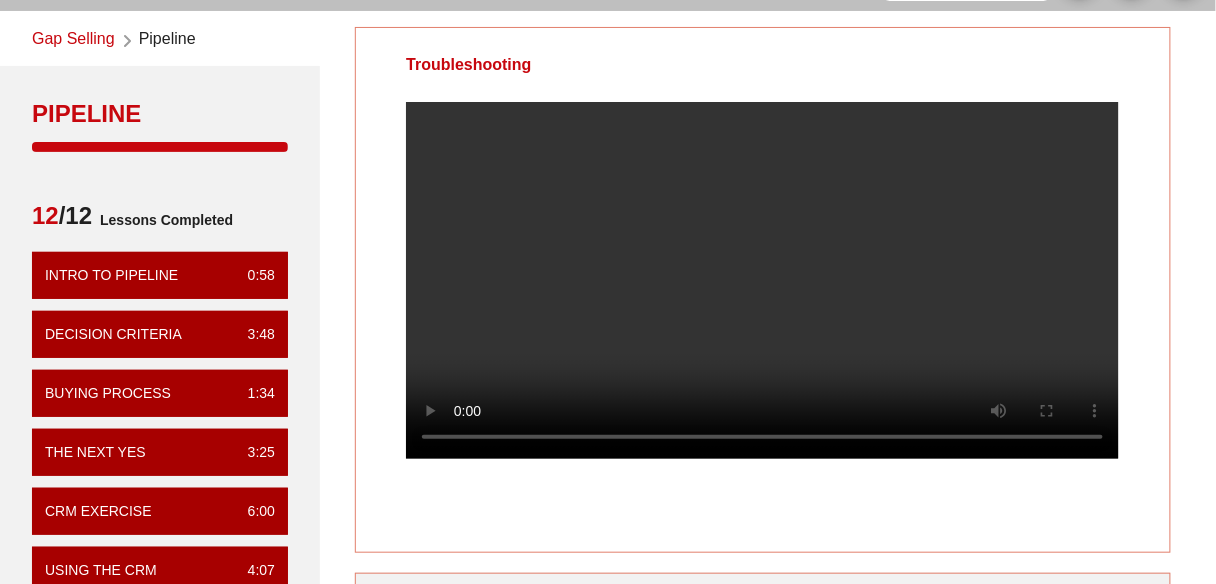 drag, startPoint x: 410, startPoint y: 66, endPoint x: 490, endPoint y: 76, distance: 80.622574 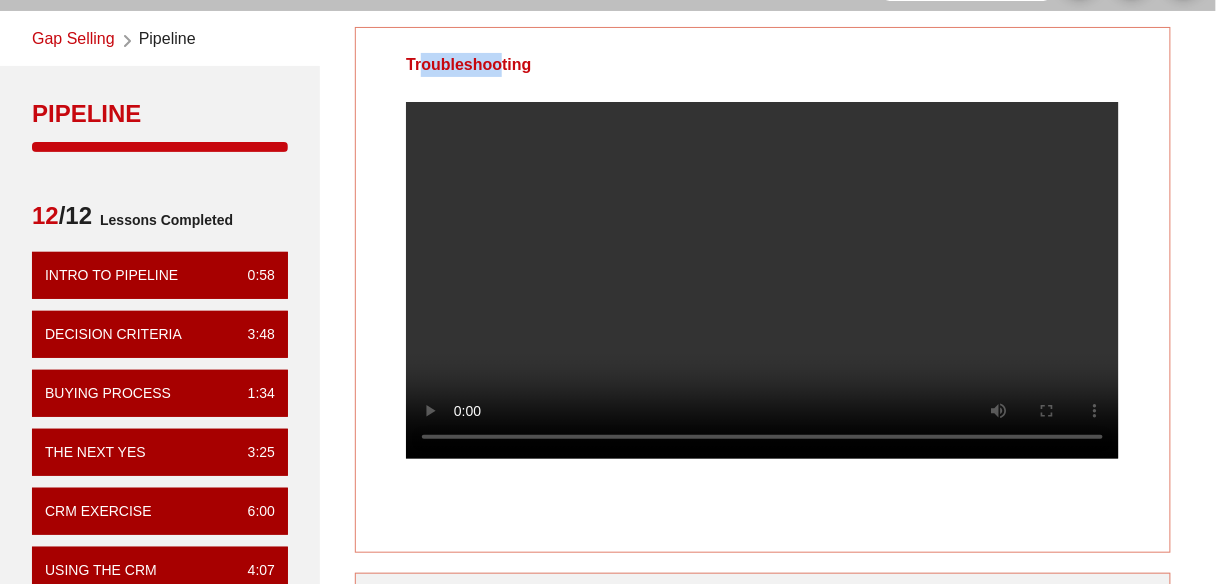click on "Troubleshooting" at bounding box center (468, 65) 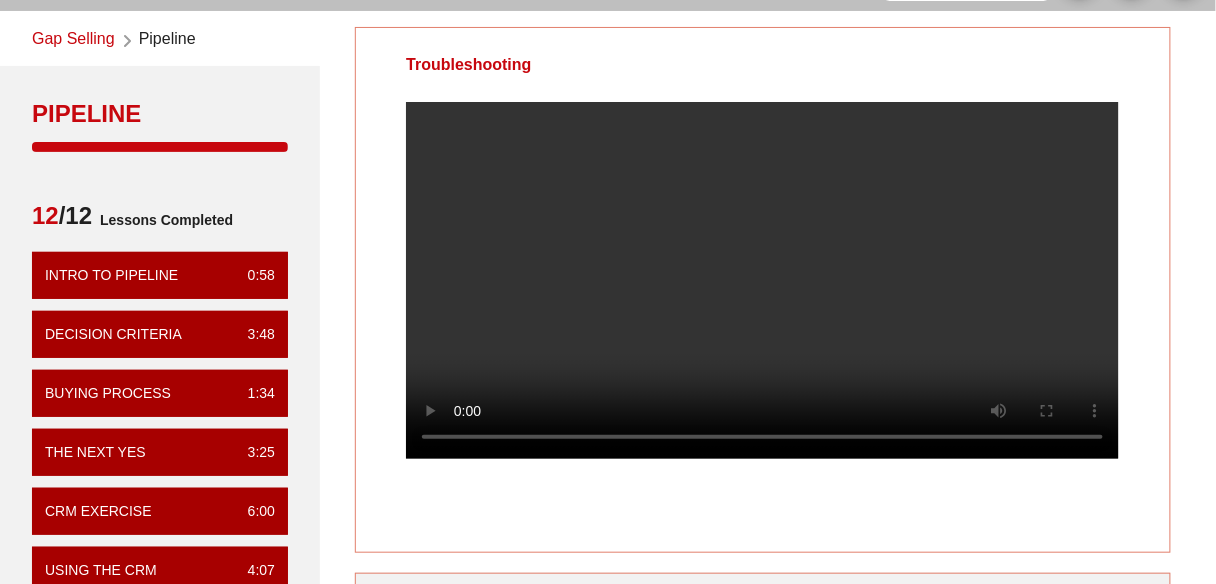 drag, startPoint x: 539, startPoint y: 67, endPoint x: 394, endPoint y: 36, distance: 148.27676 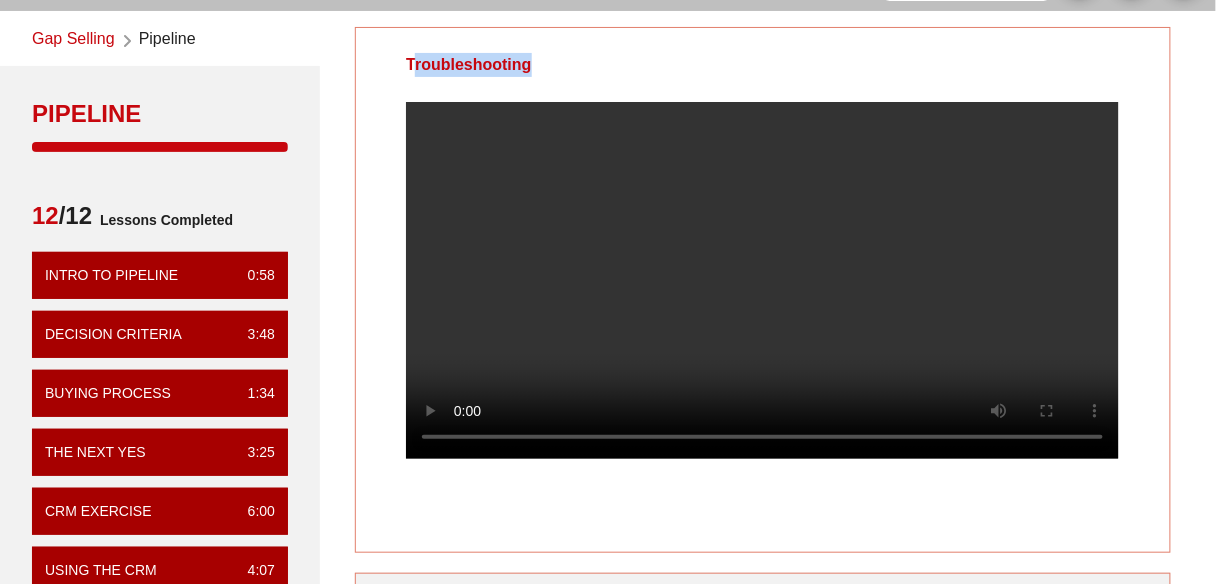 drag, startPoint x: 394, startPoint y: 36, endPoint x: 562, endPoint y: 85, distance: 175 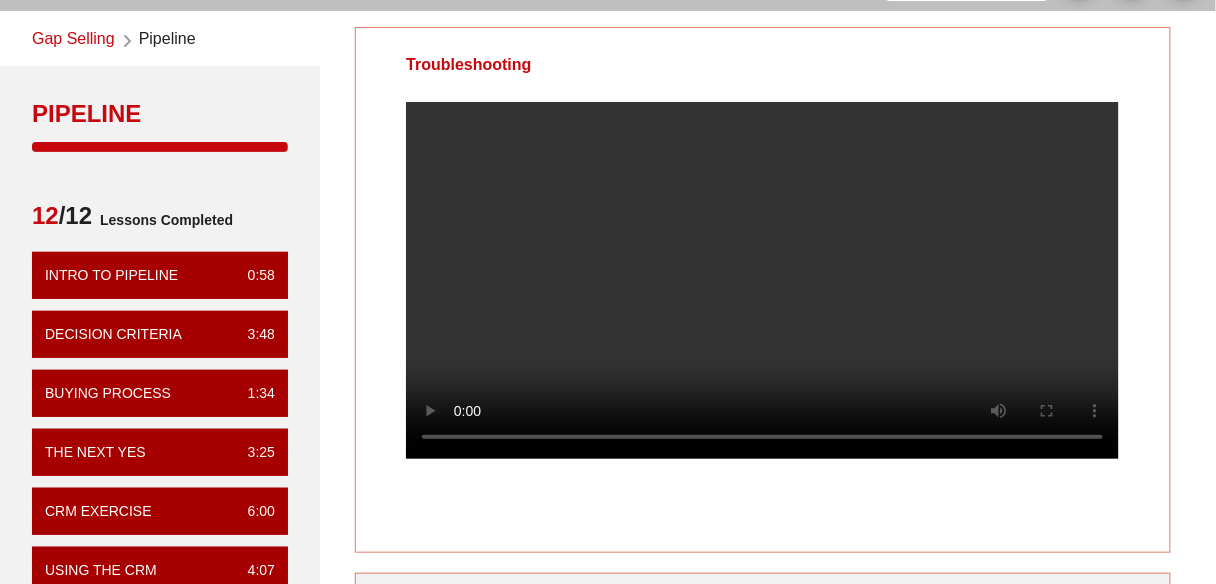 drag, startPoint x: 562, startPoint y: 85, endPoint x: 430, endPoint y: 53, distance: 135.82341 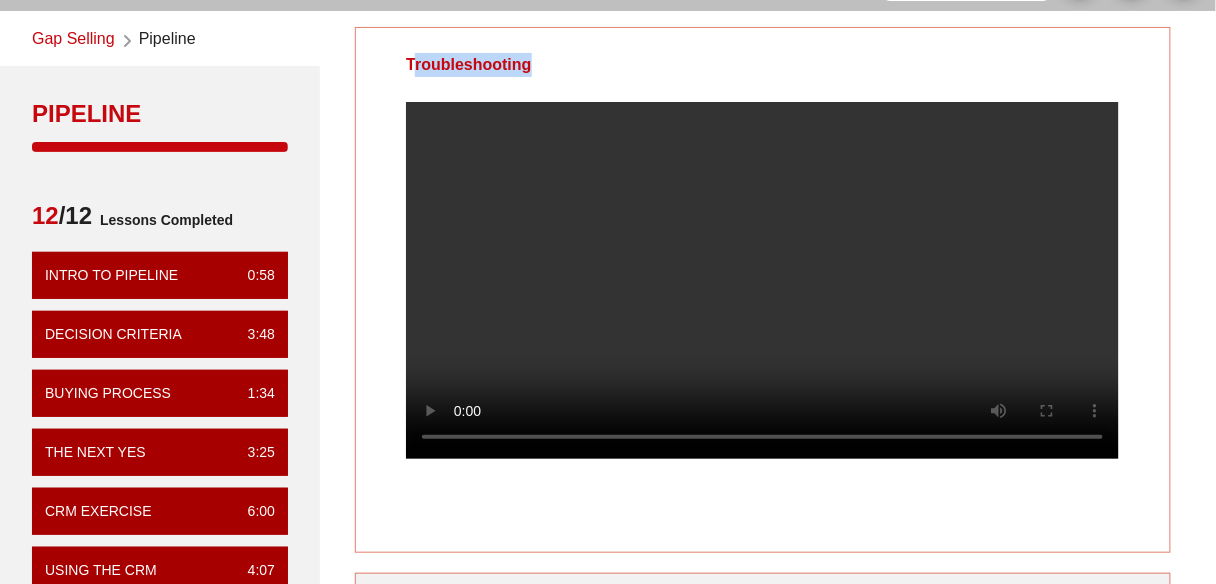 drag, startPoint x: 430, startPoint y: 53, endPoint x: 597, endPoint y: 70, distance: 167.86304 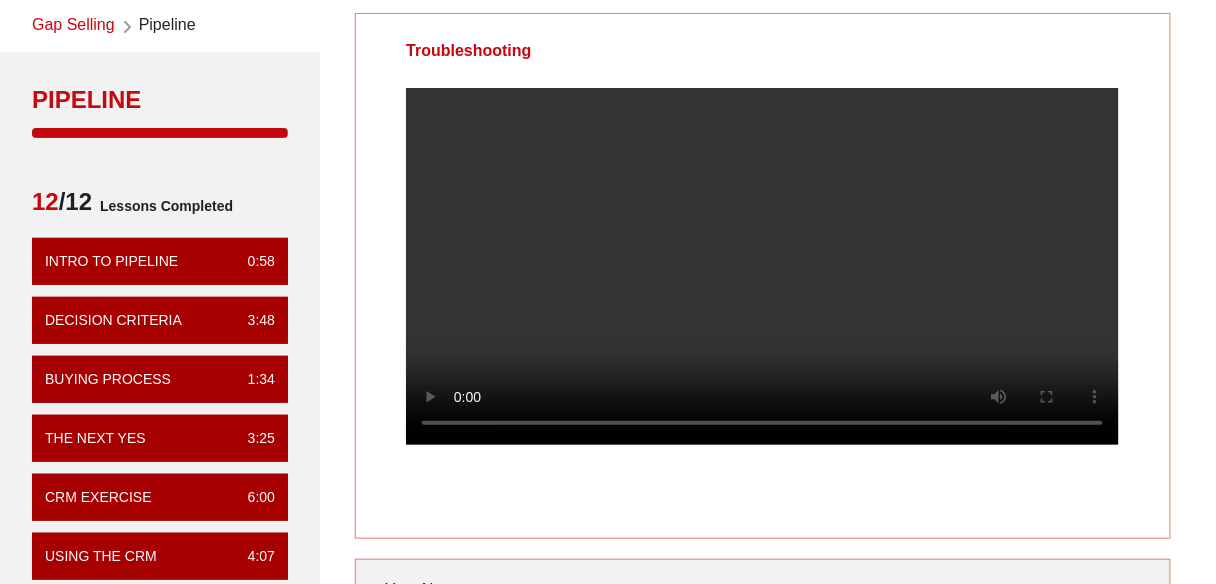 scroll, scrollTop: 99, scrollLeft: 0, axis: vertical 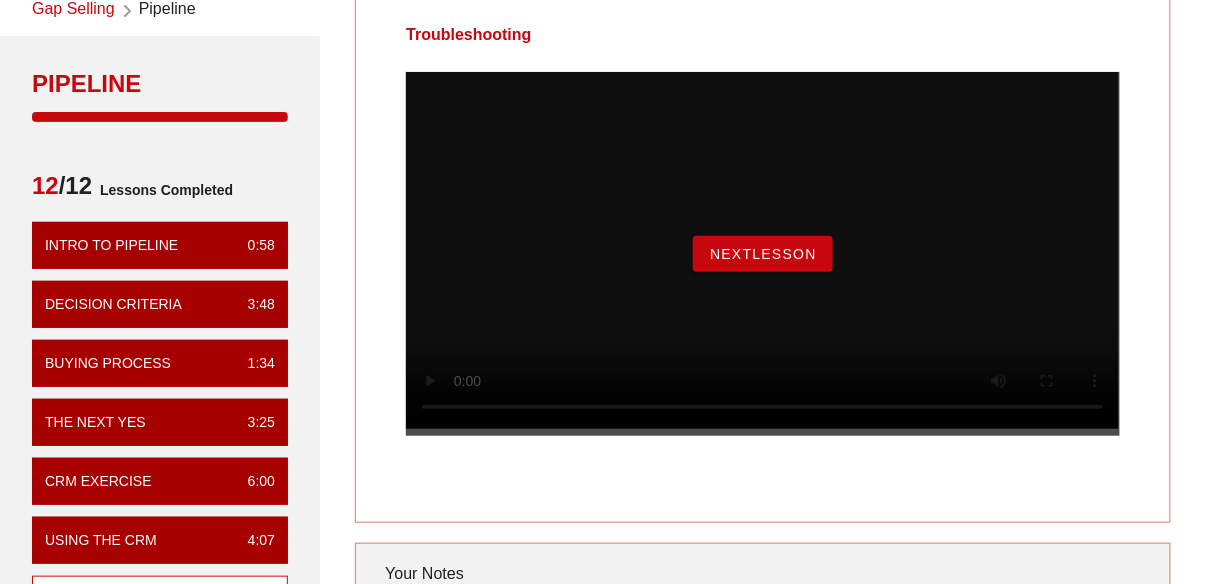 click on "NextLesson" at bounding box center (763, 254) 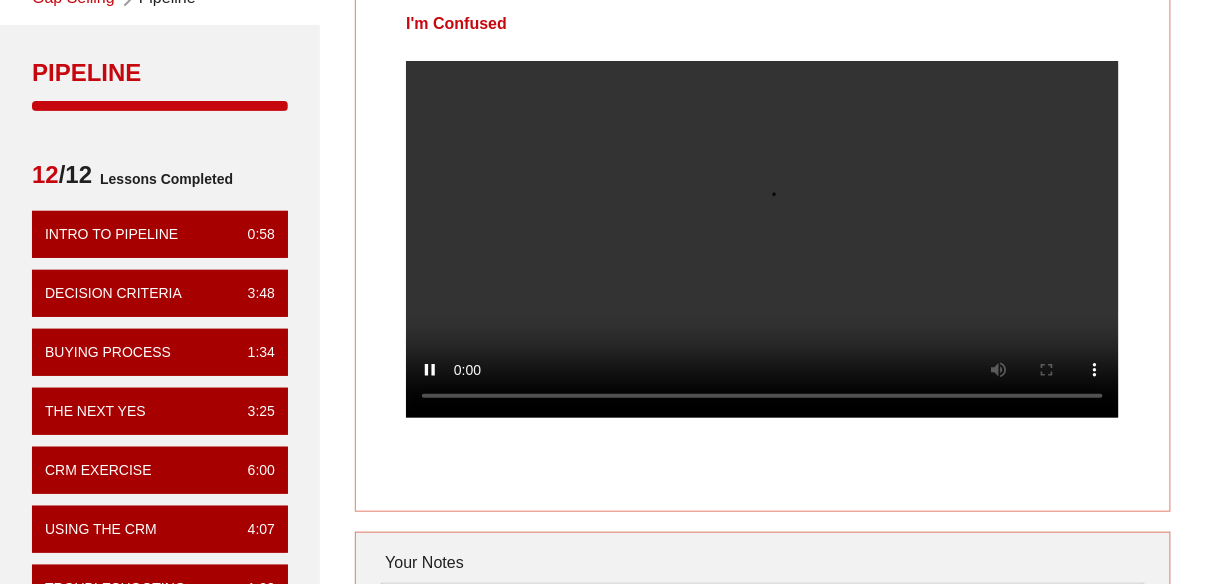 scroll, scrollTop: 111, scrollLeft: 0, axis: vertical 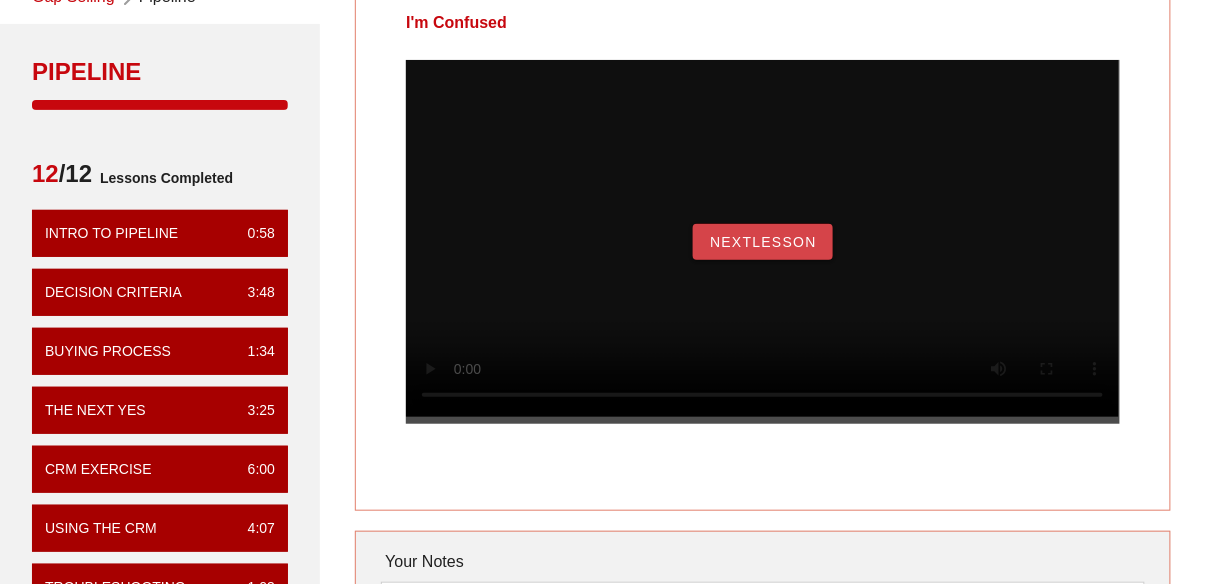 click on "NextLesson" at bounding box center (763, 242) 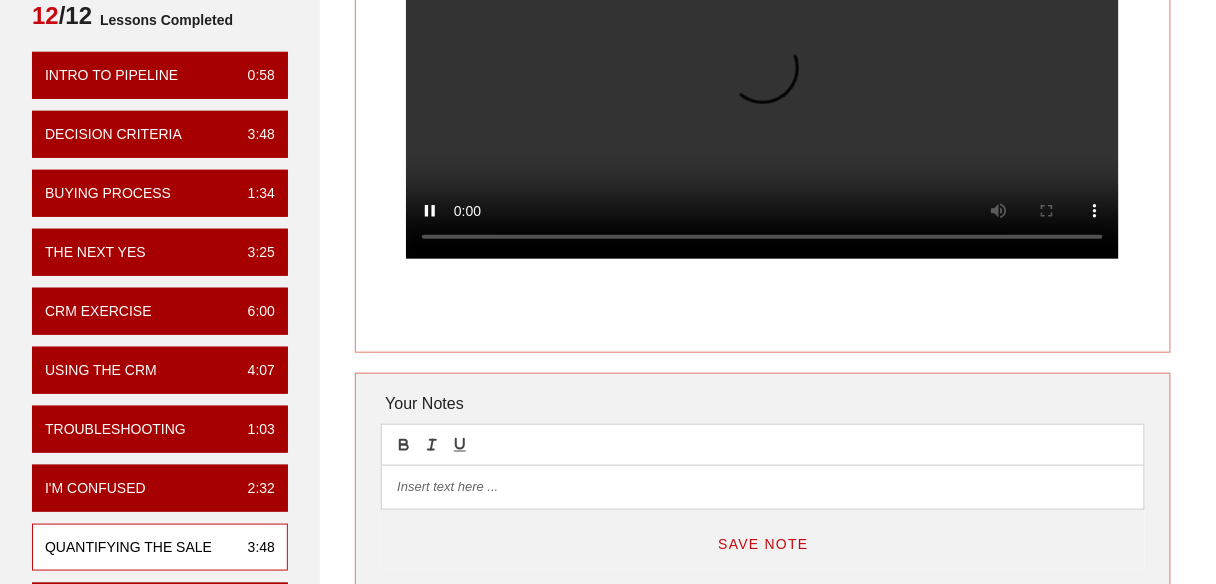 scroll, scrollTop: 270, scrollLeft: 0, axis: vertical 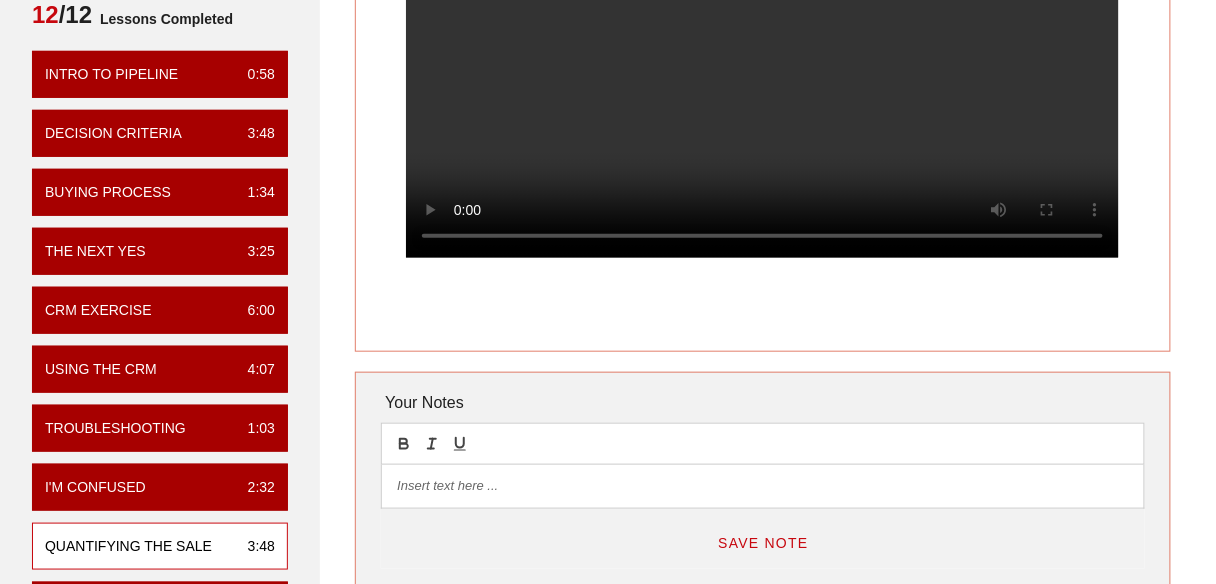 click at bounding box center (762, 486) 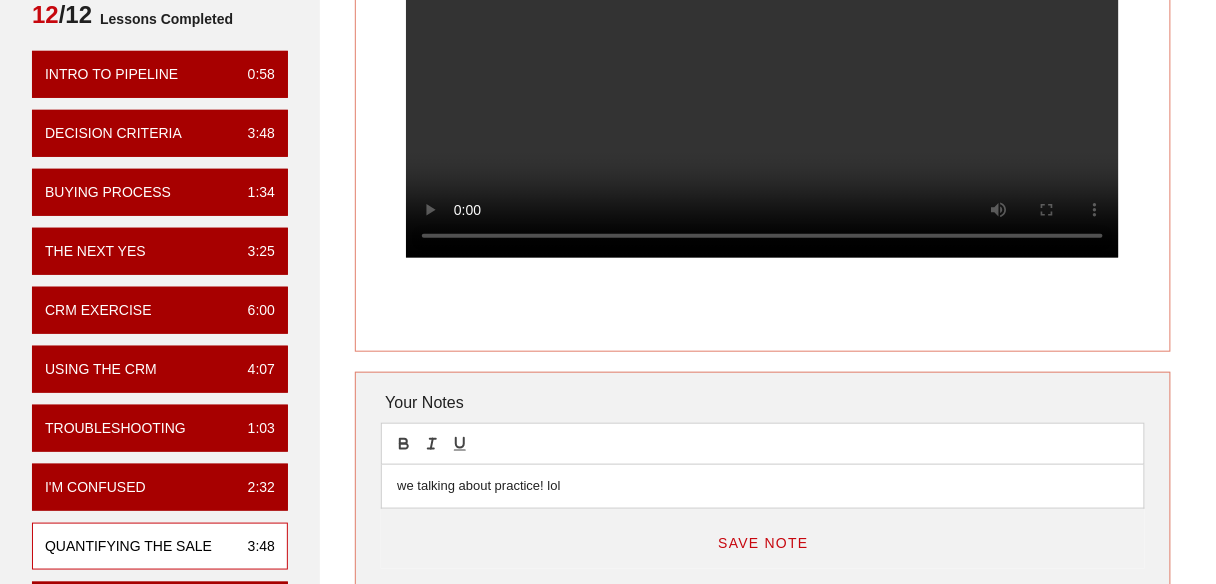 click on "Save Note" at bounding box center (763, 543) 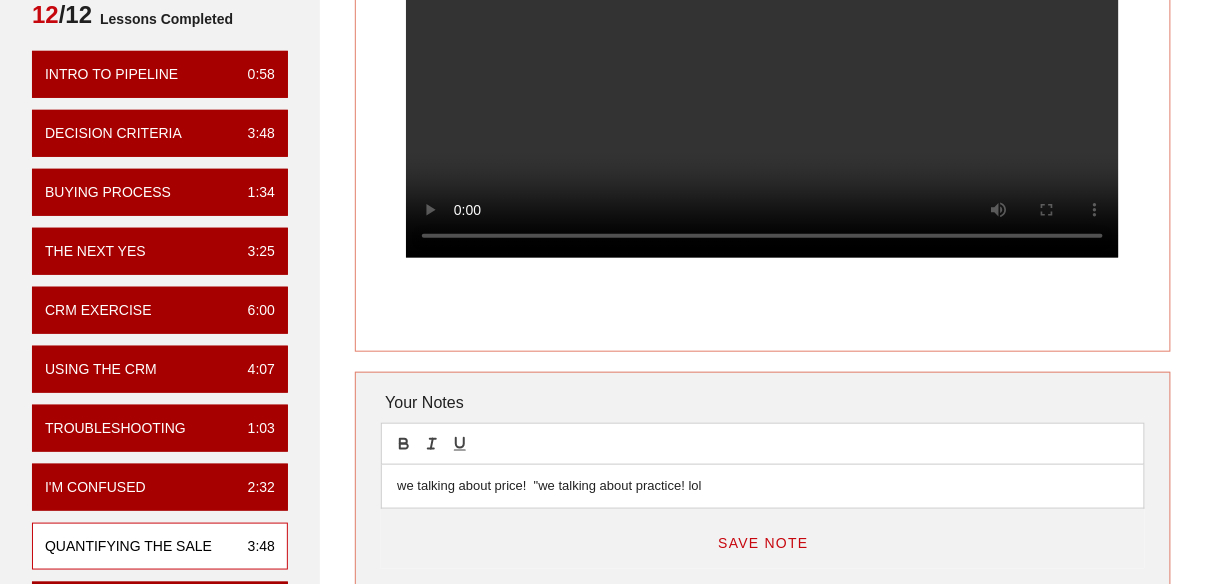 click on "we talking about price!  "we talking about practice! lol" at bounding box center (762, 486) 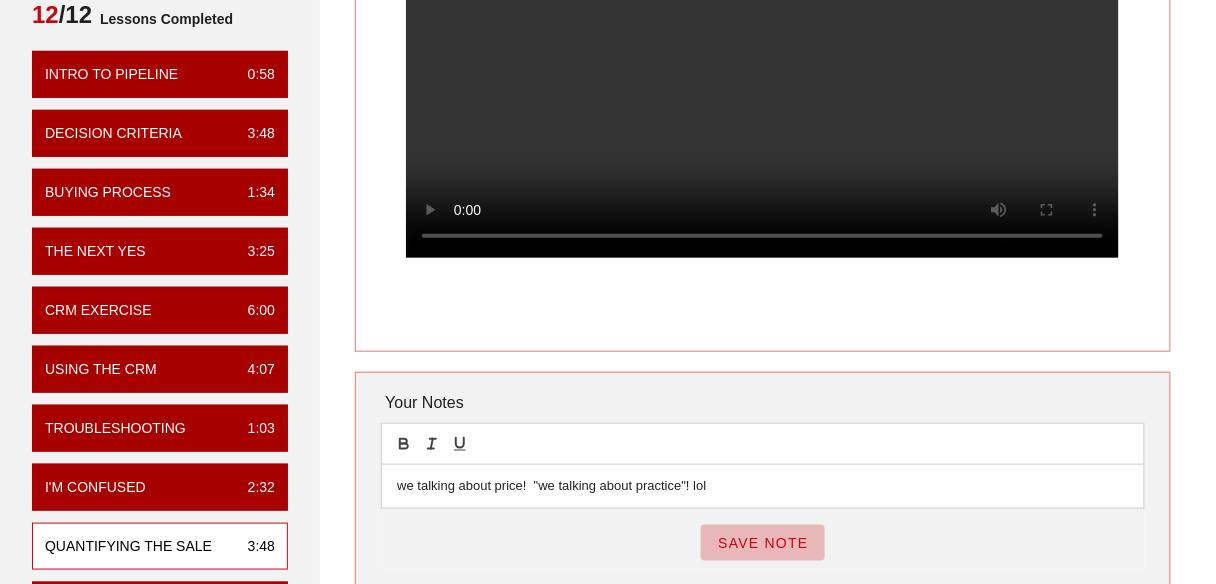 click on "Save Note" at bounding box center [763, 543] 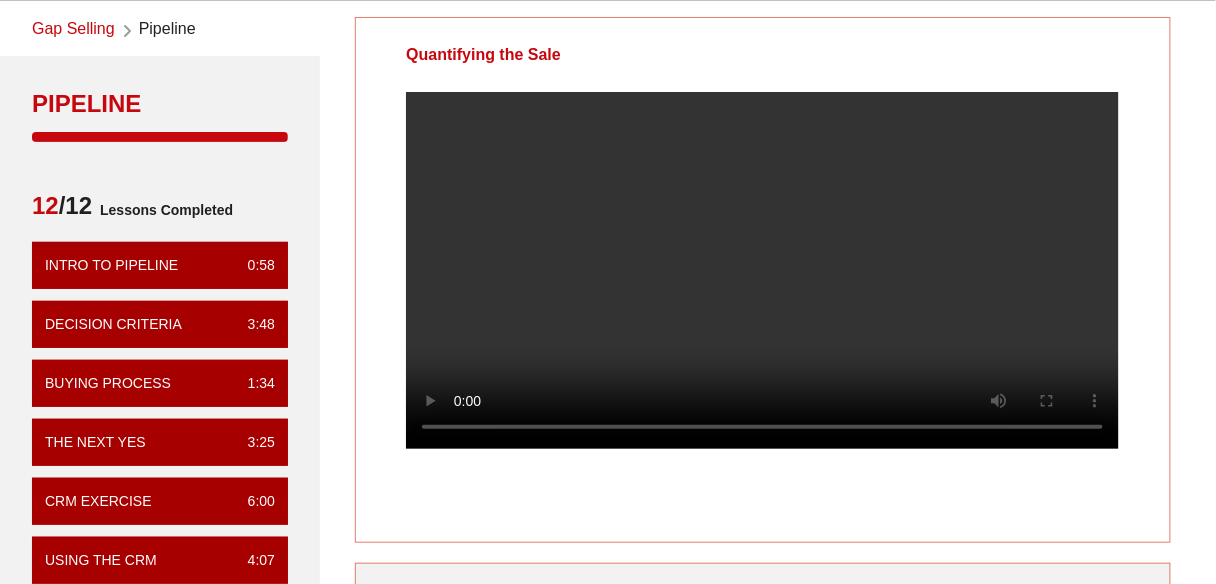 scroll, scrollTop: 76, scrollLeft: 0, axis: vertical 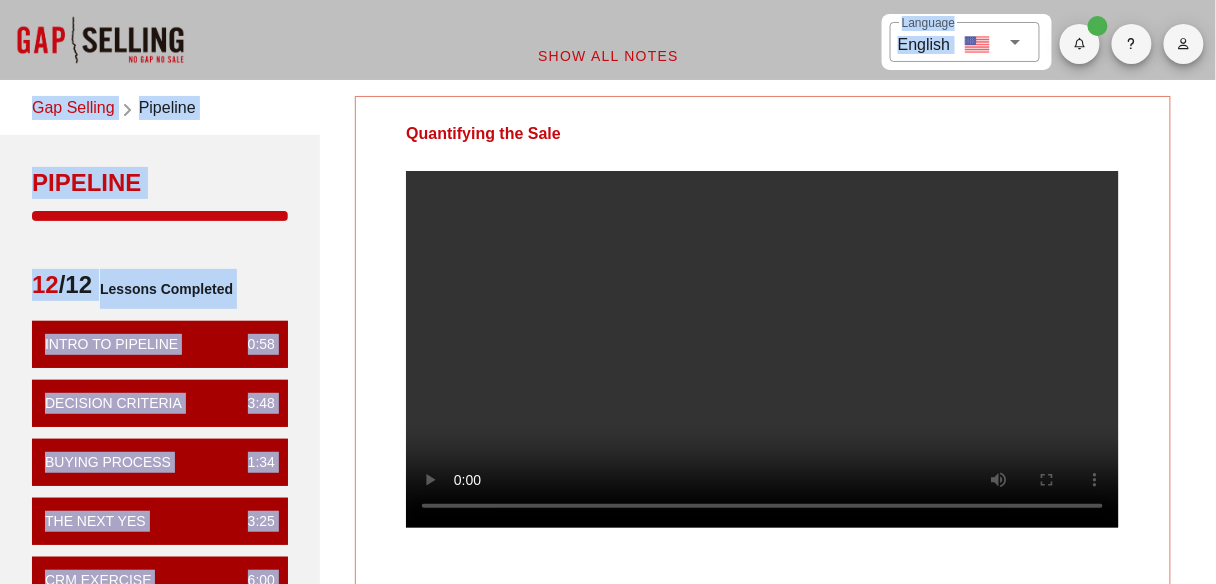 drag, startPoint x: 410, startPoint y: 59, endPoint x: 594, endPoint y: 116, distance: 192.62659 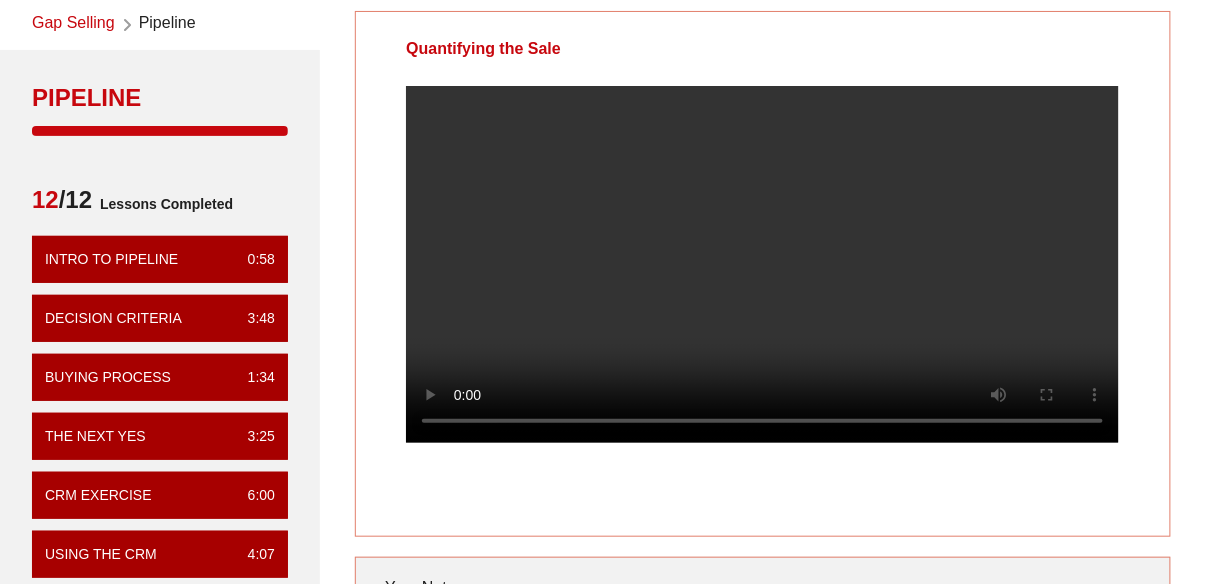 scroll, scrollTop: 88, scrollLeft: 0, axis: vertical 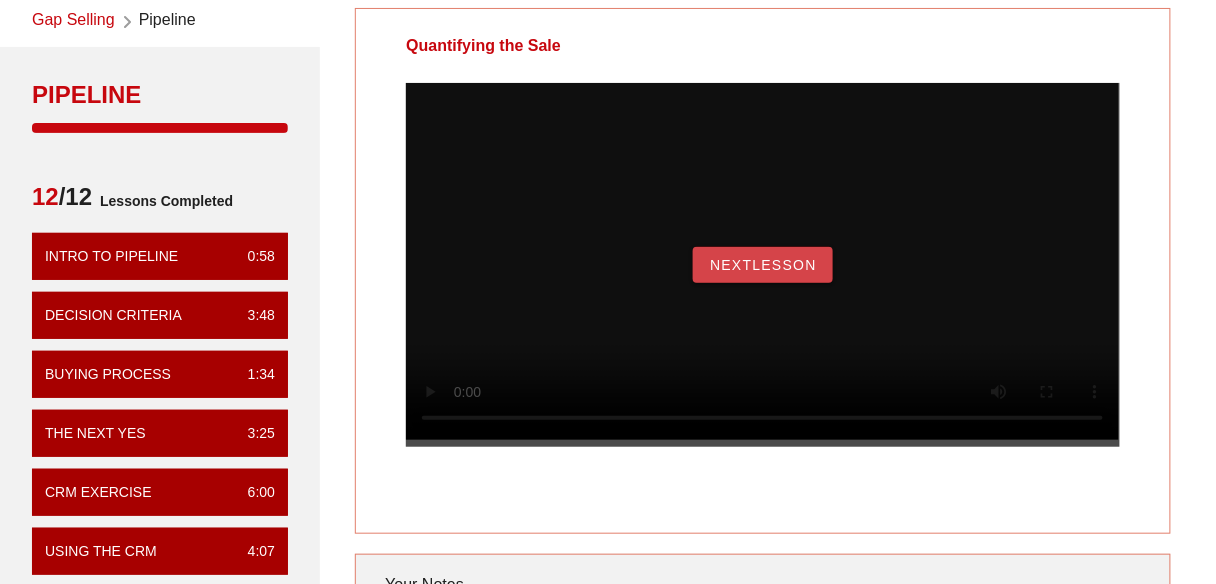 click on "NextLesson" at bounding box center [763, 265] 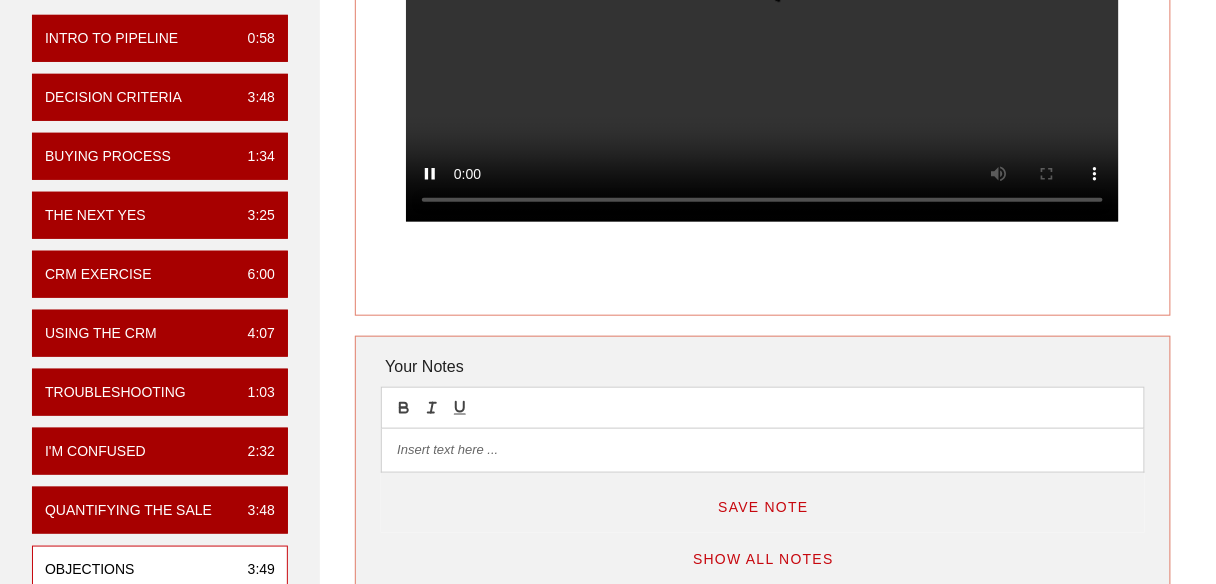 scroll, scrollTop: 60, scrollLeft: 0, axis: vertical 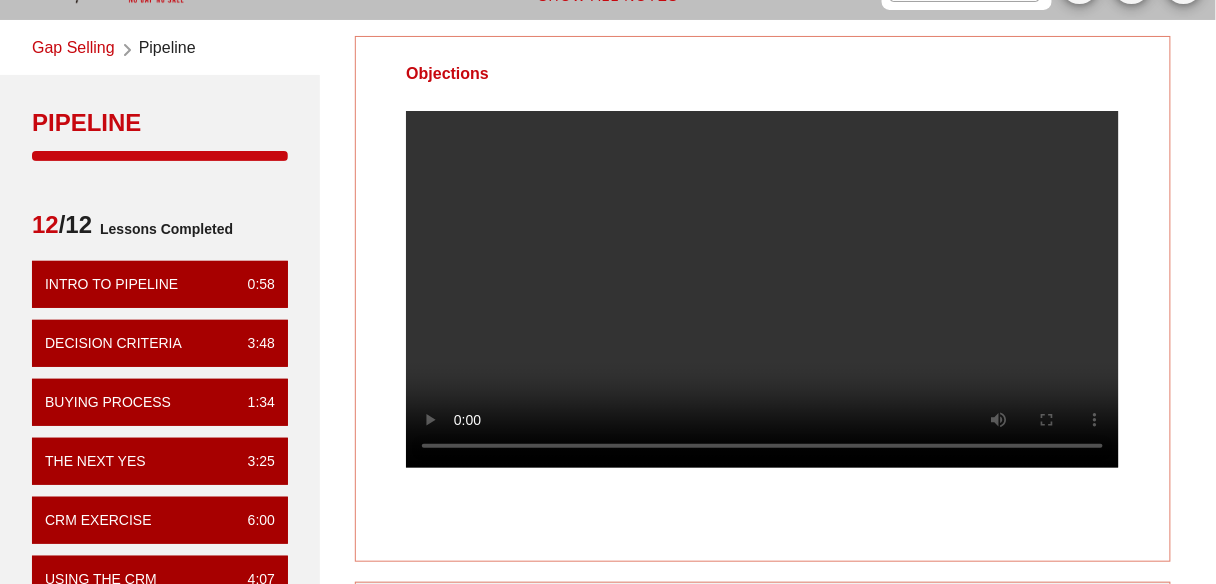 click on "Objections  Your Notes                       Save Note Show All Notes" at bounding box center [763, 544] 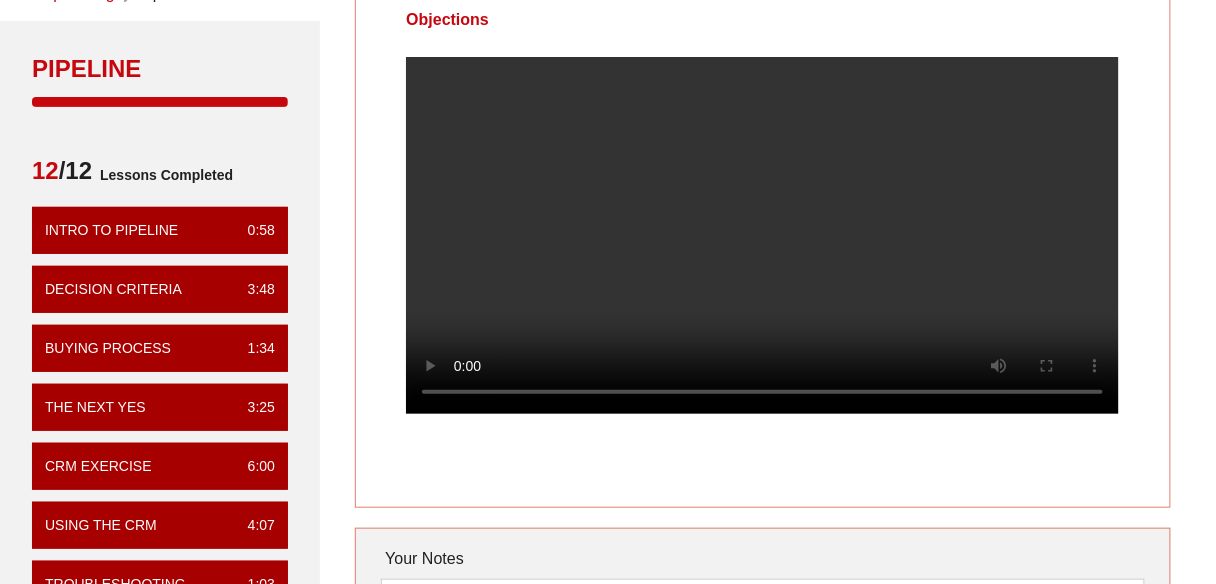 scroll, scrollTop: 107, scrollLeft: 0, axis: vertical 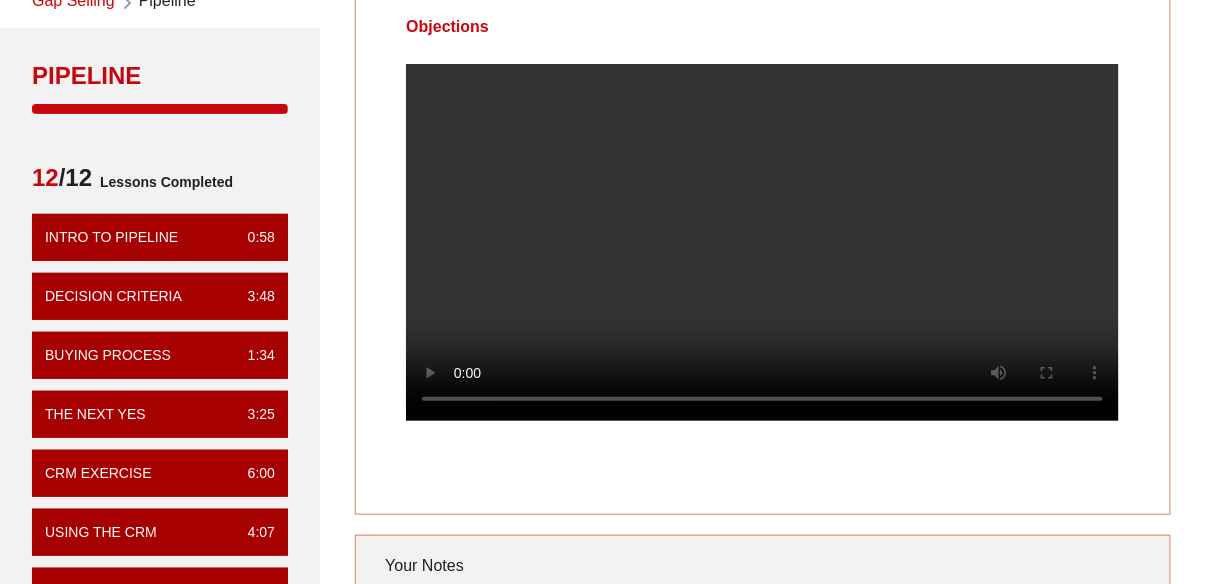 click at bounding box center [762, 242] 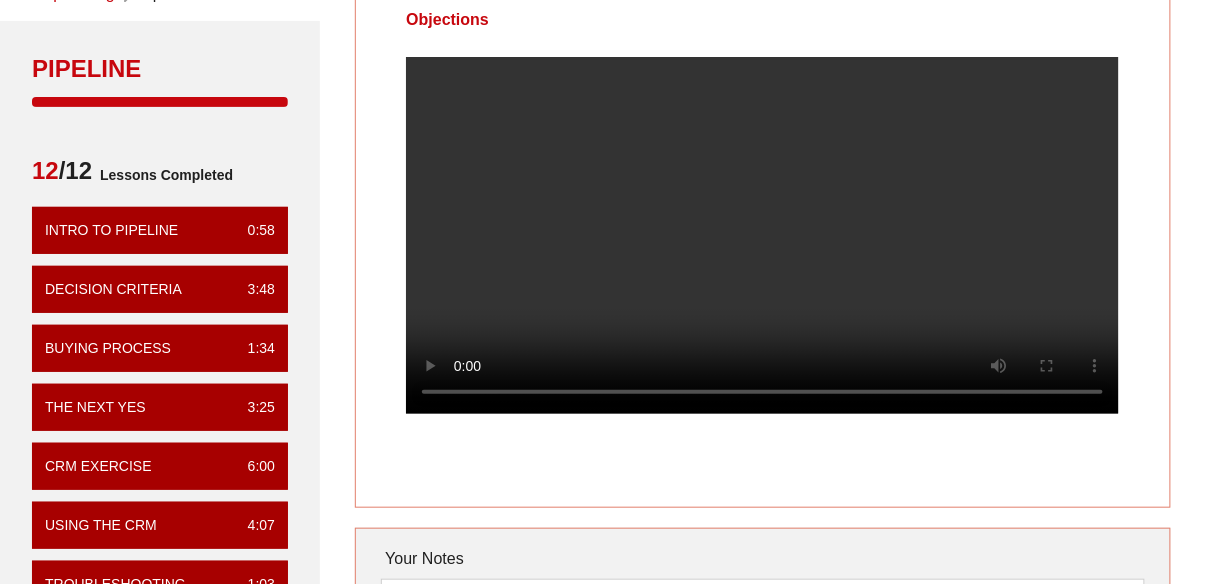 scroll, scrollTop: 113, scrollLeft: 0, axis: vertical 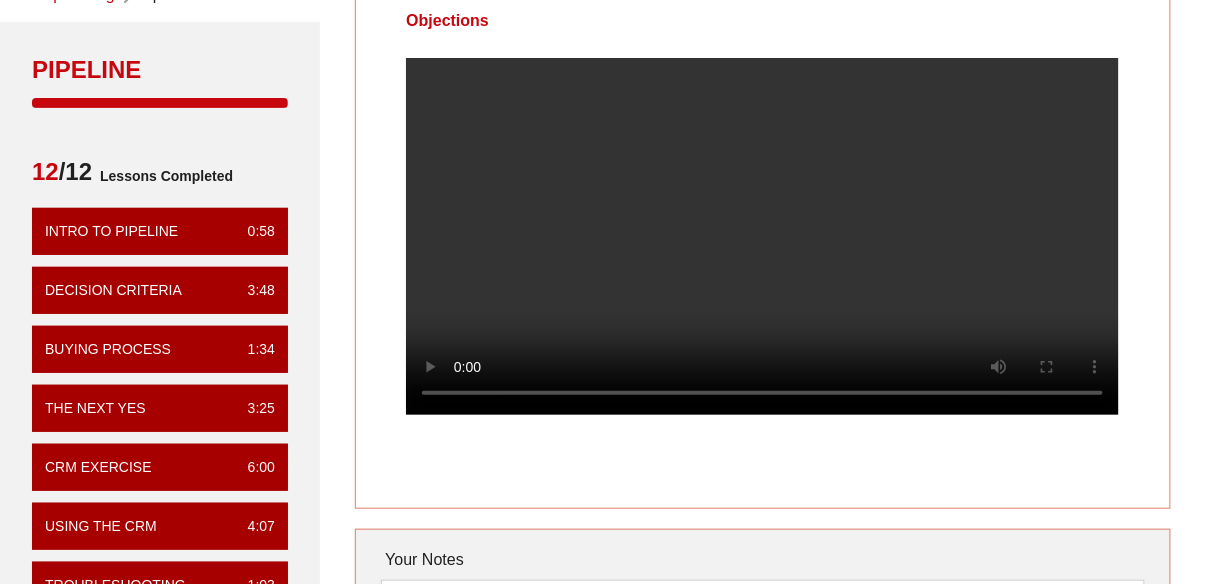 click at bounding box center [762, 236] 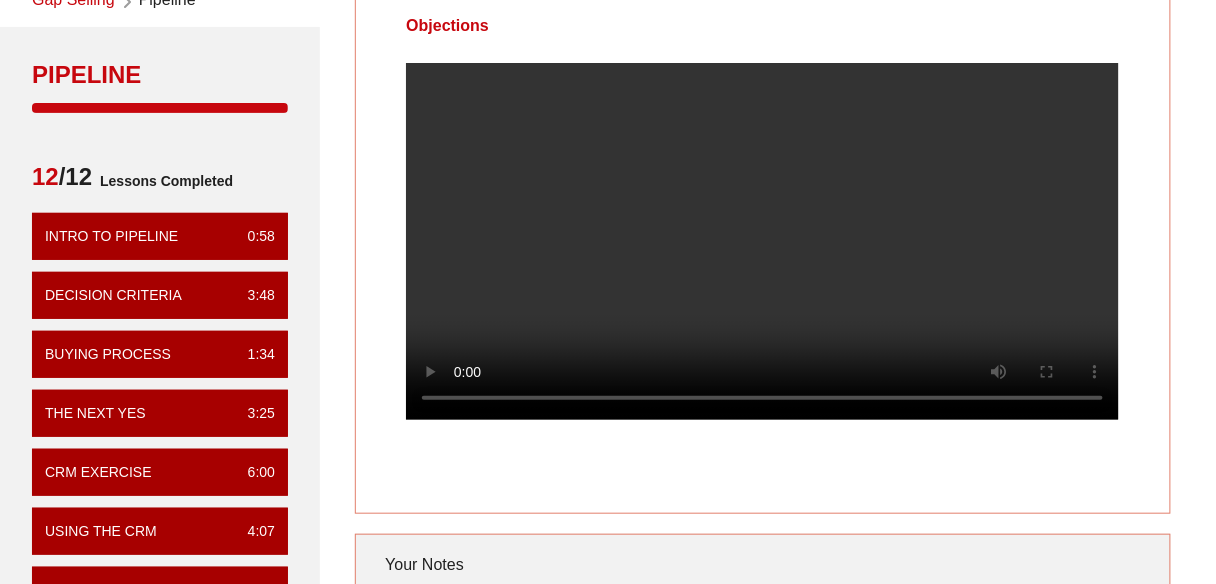 scroll, scrollTop: 108, scrollLeft: 0, axis: vertical 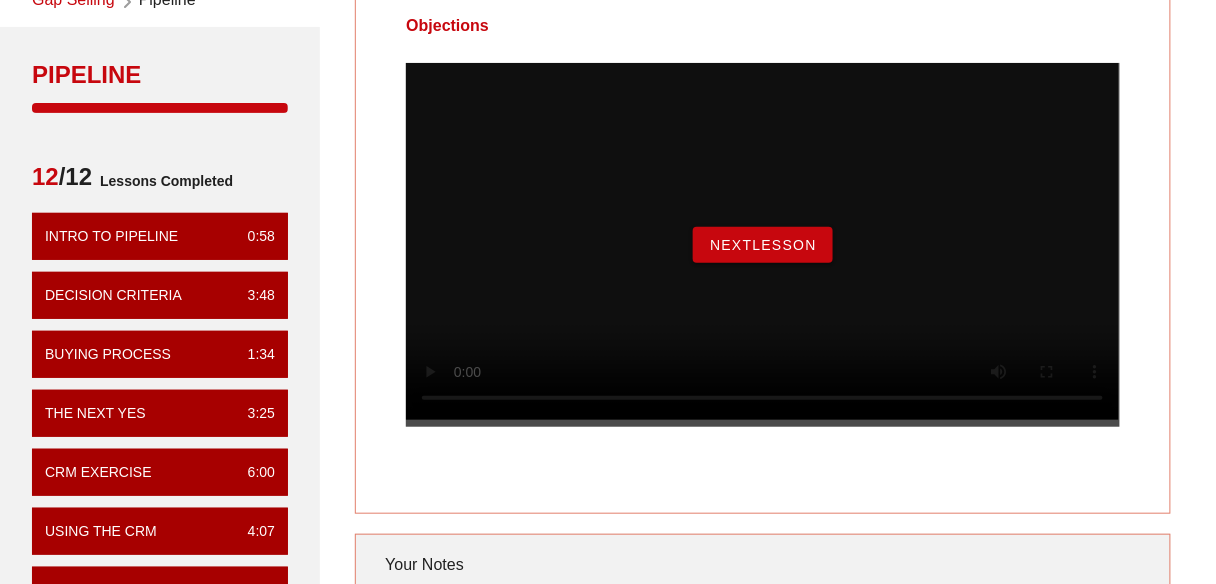 click on "NextLesson" at bounding box center [763, 245] 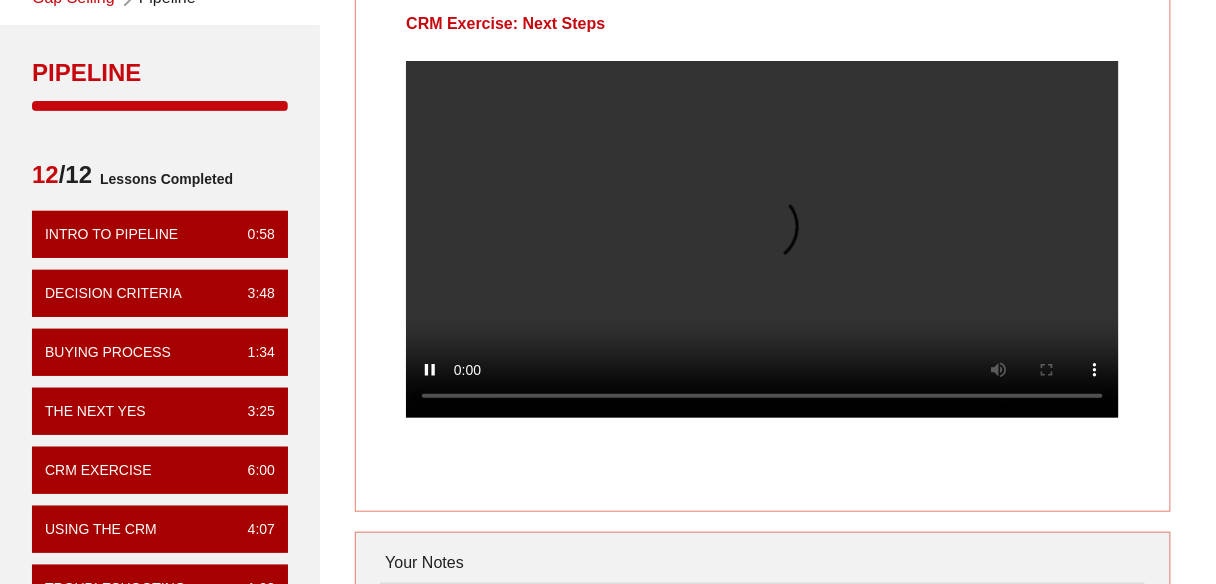 scroll, scrollTop: 111, scrollLeft: 0, axis: vertical 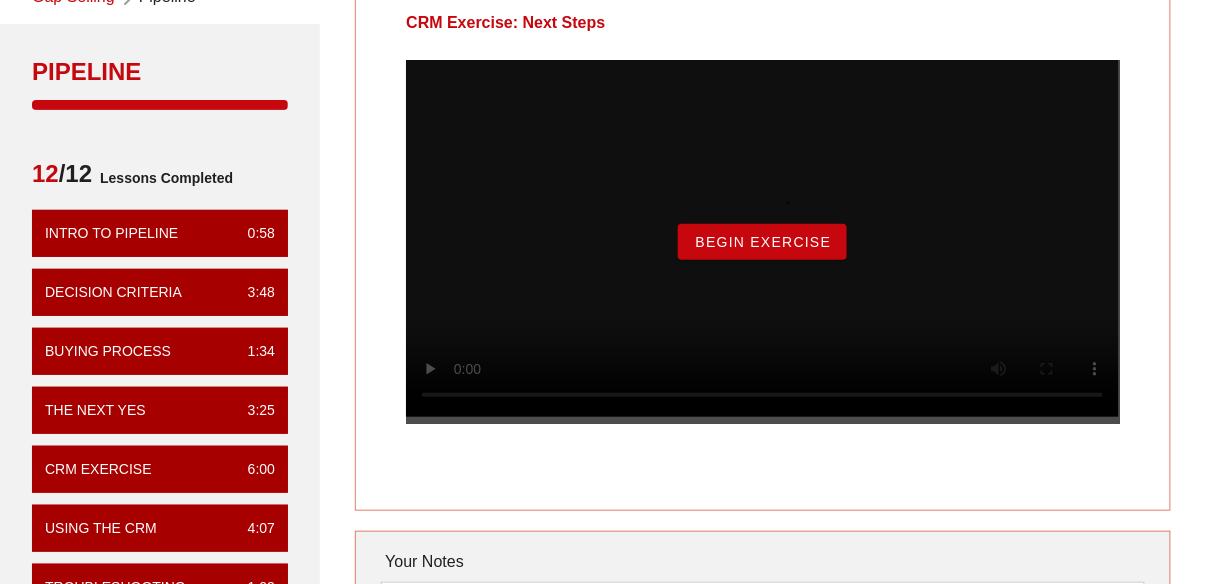 click on "Begin Exercise" at bounding box center [762, 242] 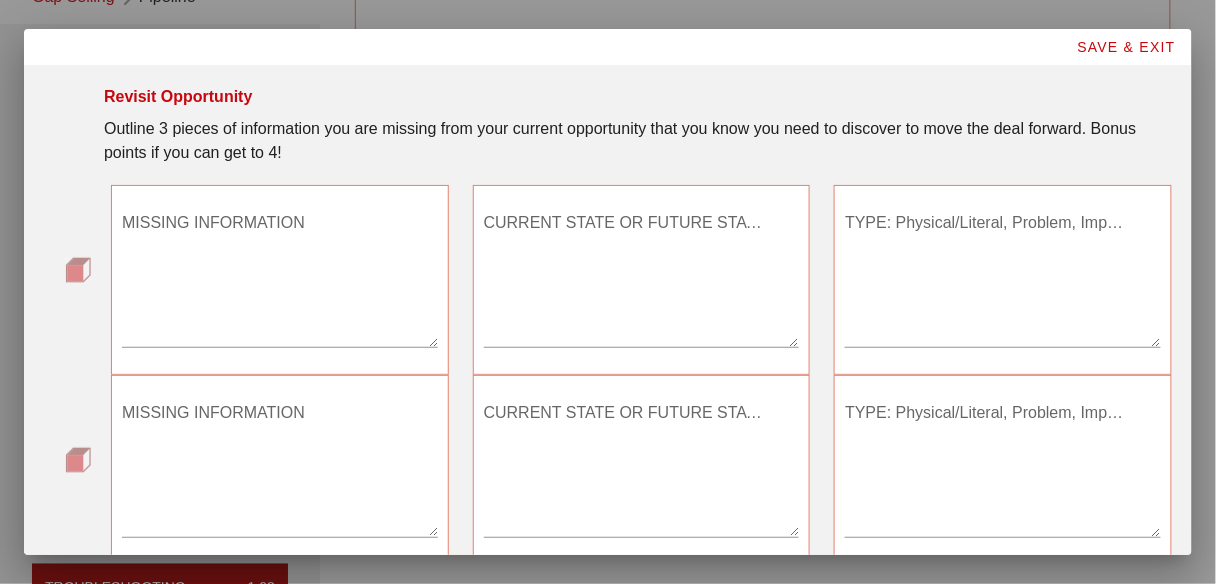 scroll, scrollTop: 0, scrollLeft: 0, axis: both 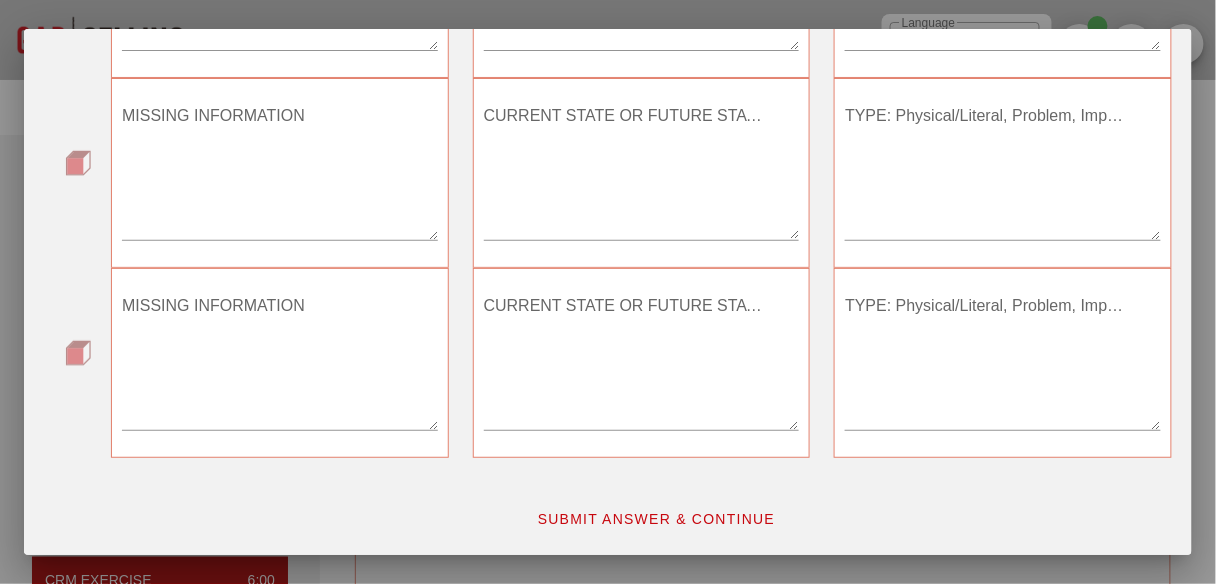 click on "SUBMIT ANSWER & CONTINUE" at bounding box center [656, 520] 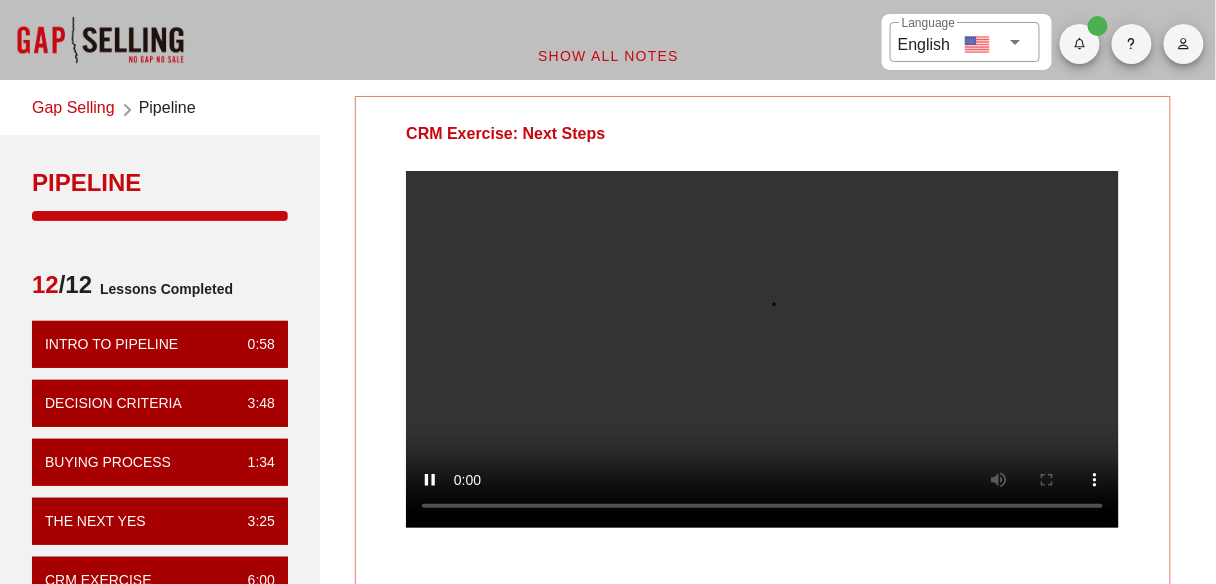 scroll, scrollTop: 0, scrollLeft: 0, axis: both 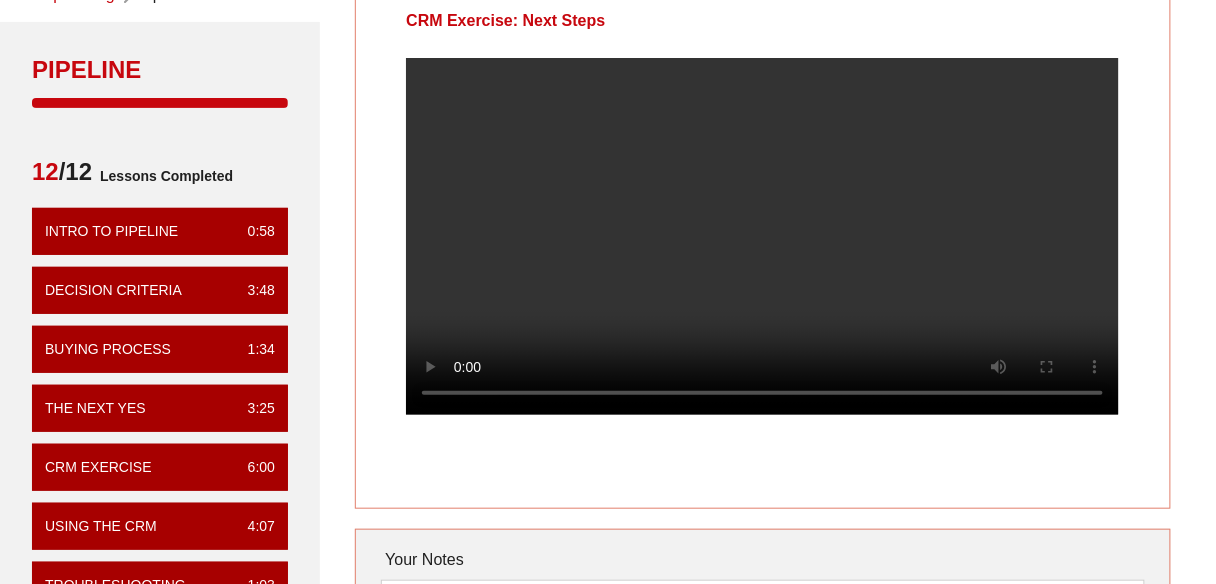 click on "CRM Exercise: Next Steps  Your Notes                       Save Note Show All Notes" at bounding box center (763, 491) 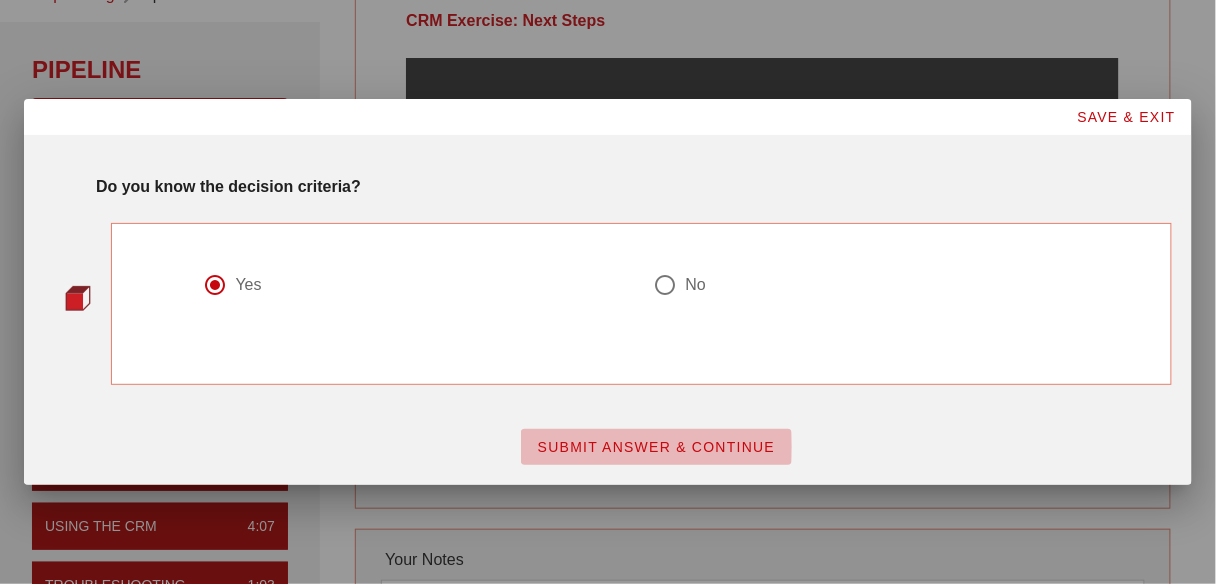 click on "SUBMIT ANSWER & CONTINUE" at bounding box center [656, 447] 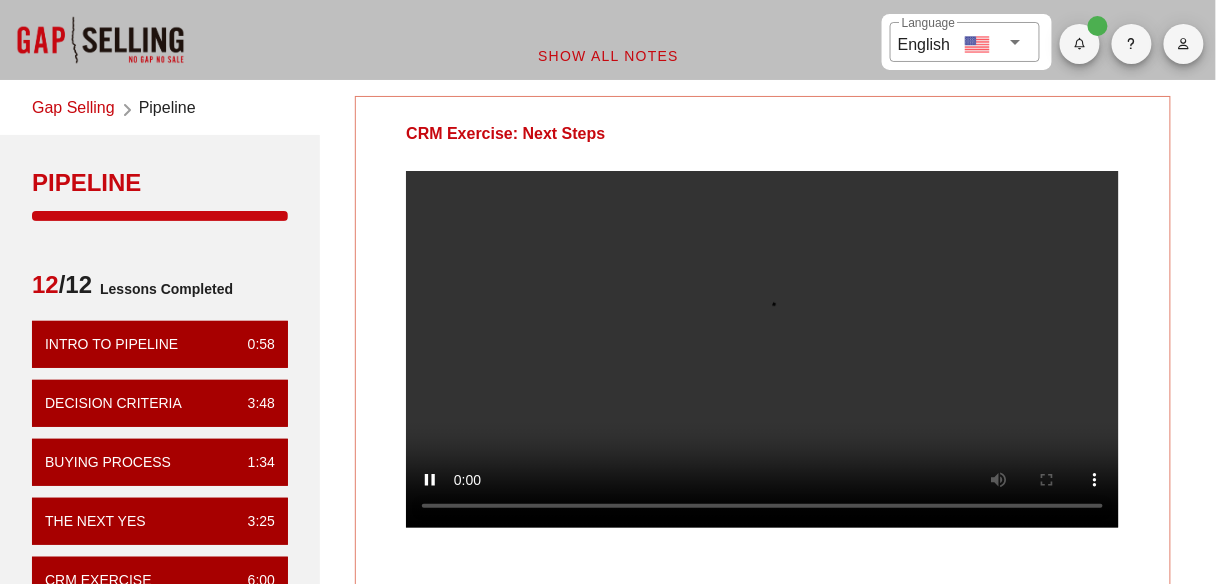 scroll, scrollTop: 2, scrollLeft: 0, axis: vertical 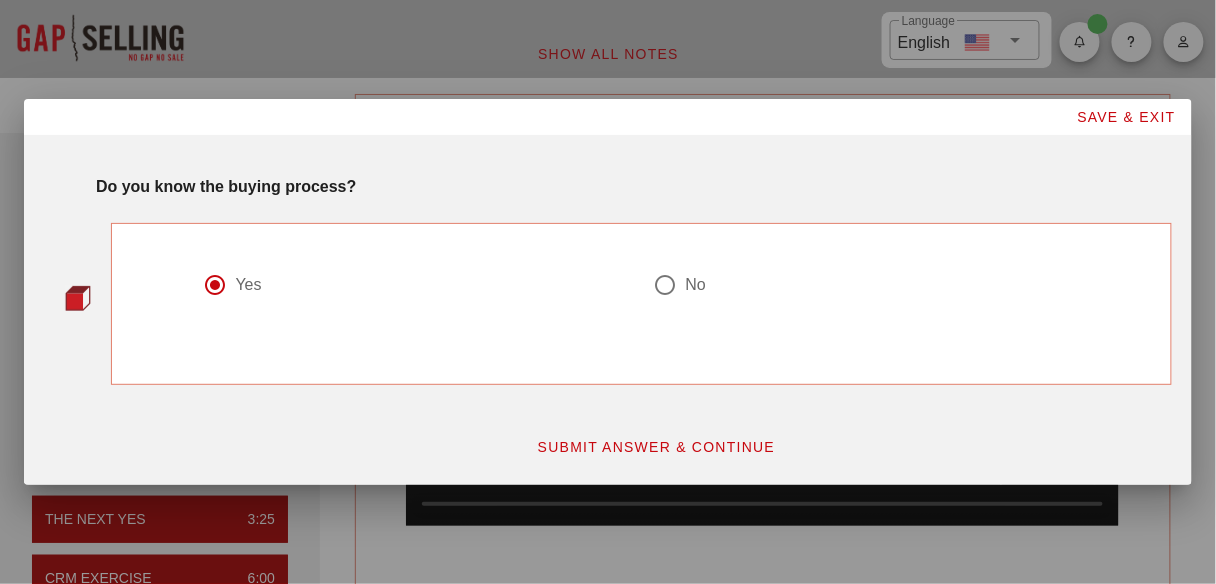 click on "SUBMIT ANSWER & CONTINUE" at bounding box center (656, 447) 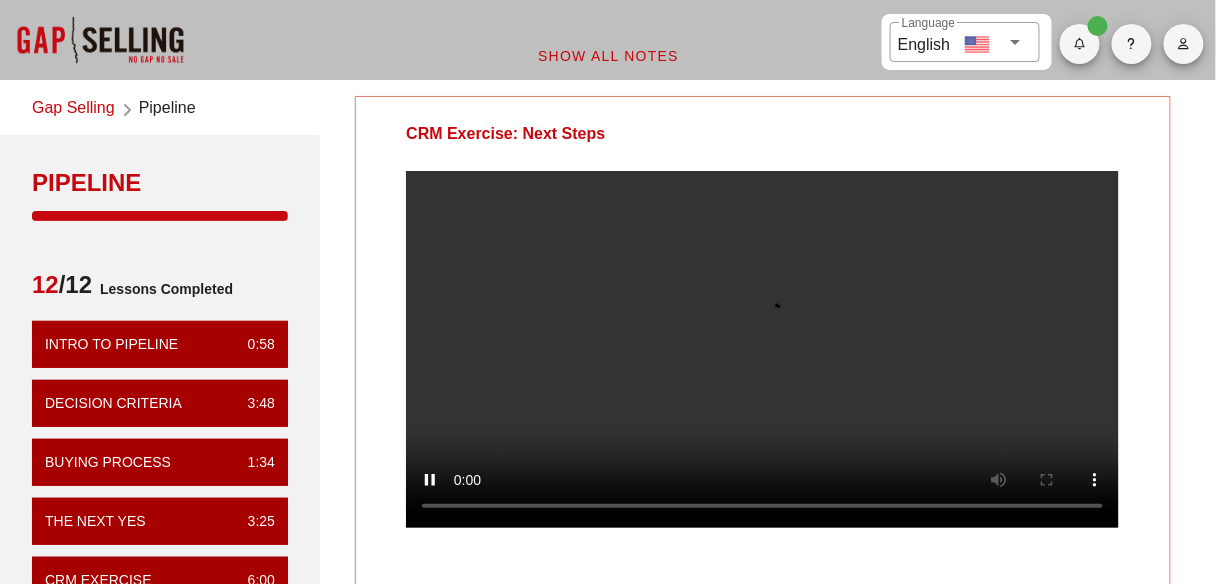 scroll, scrollTop: 72, scrollLeft: 0, axis: vertical 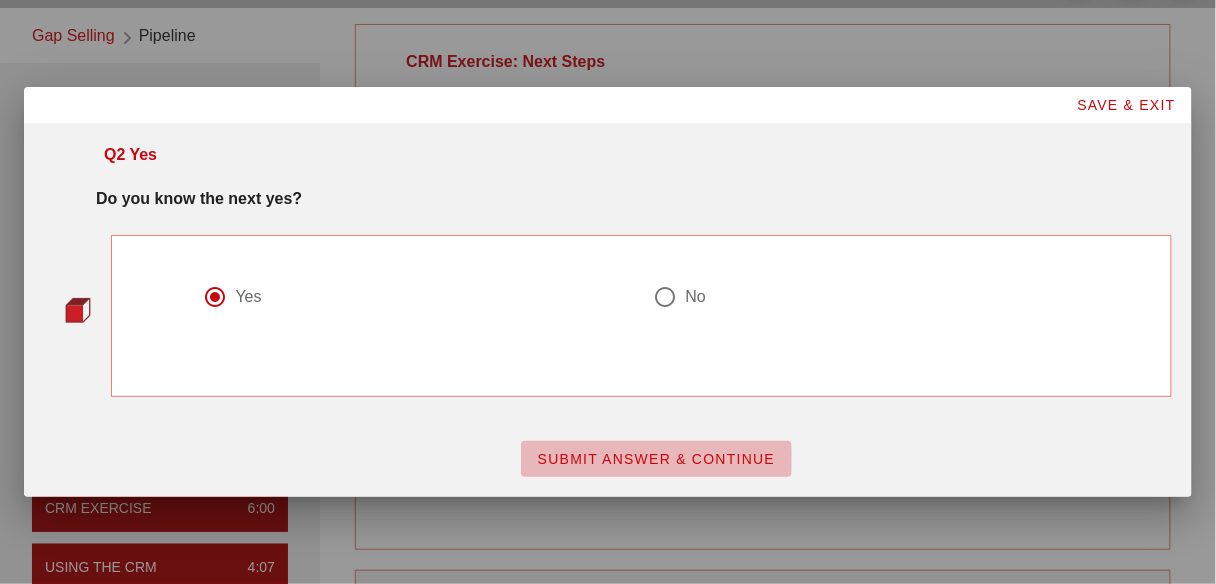 click on "SUBMIT ANSWER & CONTINUE" at bounding box center (656, 459) 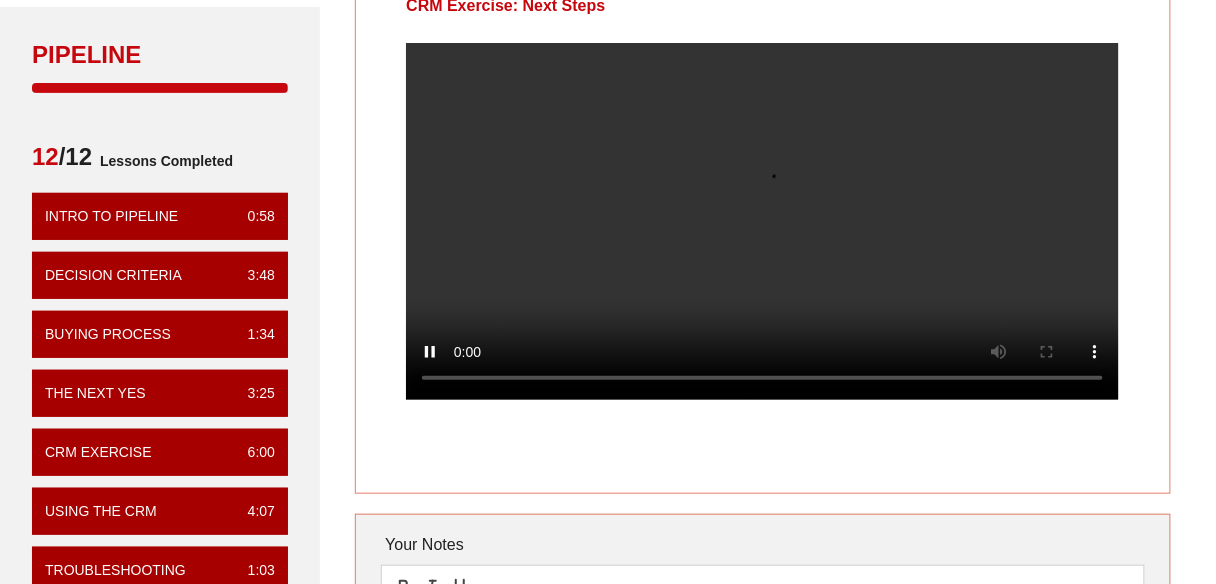 scroll, scrollTop: 123, scrollLeft: 0, axis: vertical 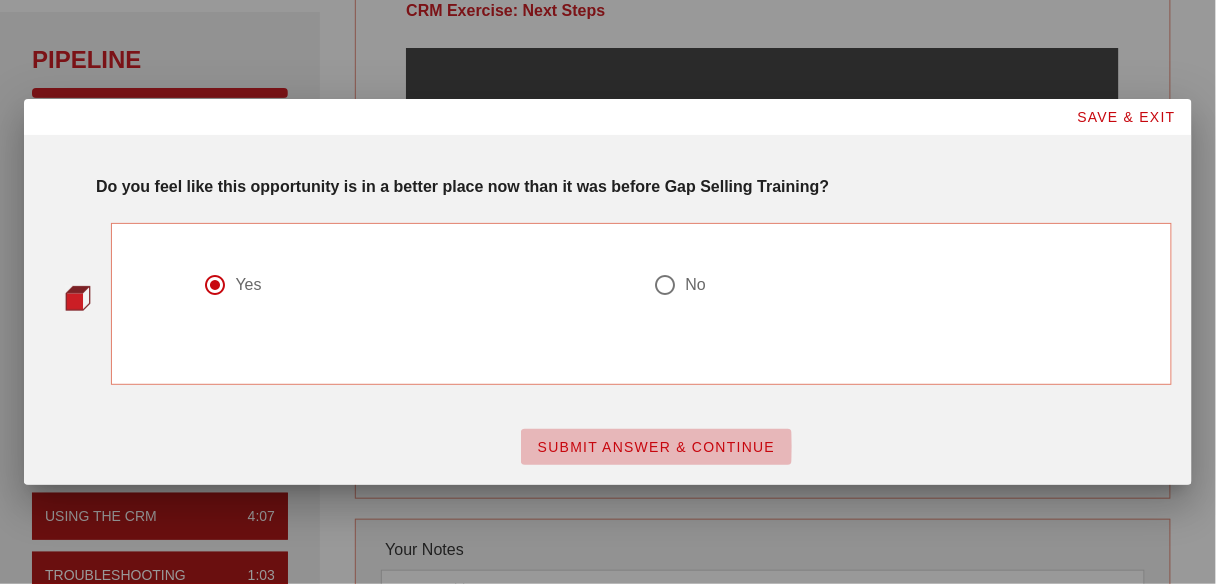 click on "SUBMIT ANSWER & CONTINUE" at bounding box center (656, 447) 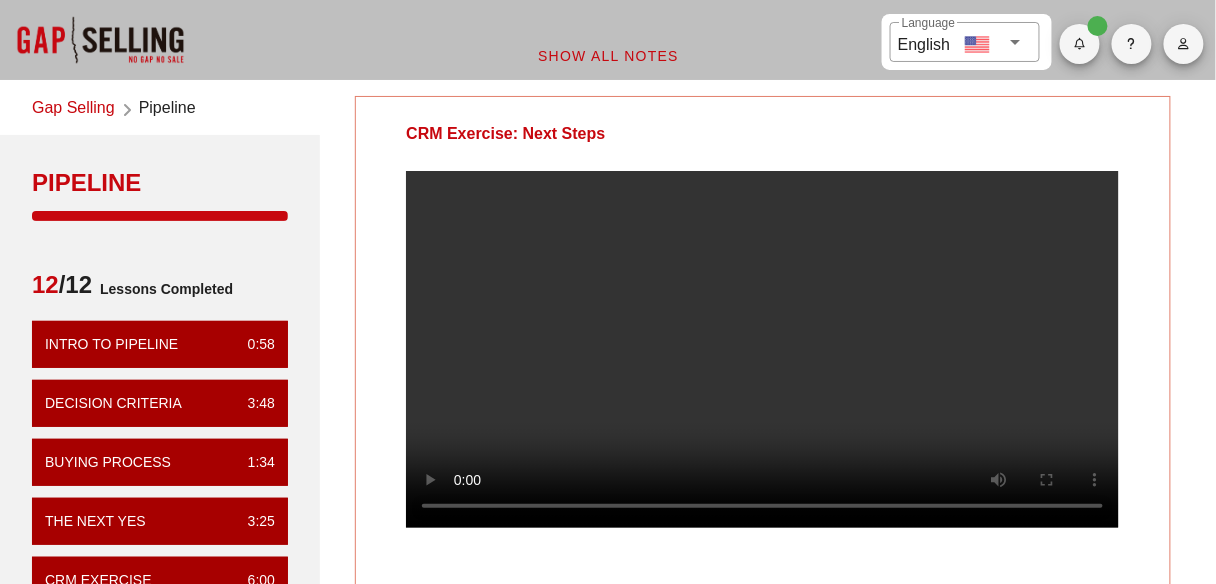 click at bounding box center [762, 349] 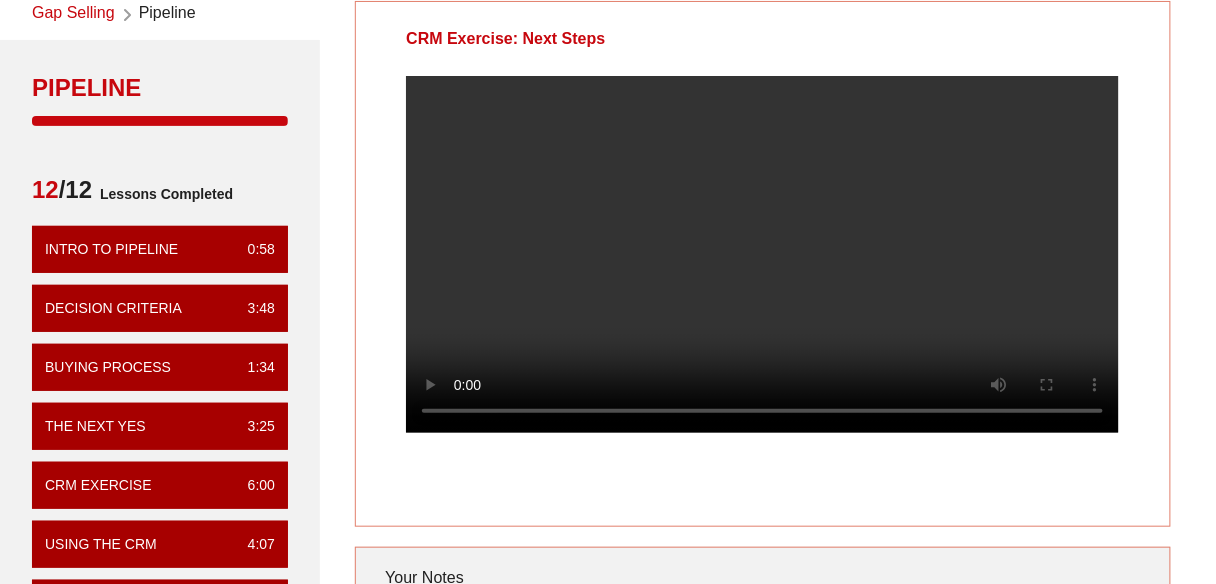 scroll, scrollTop: 96, scrollLeft: 0, axis: vertical 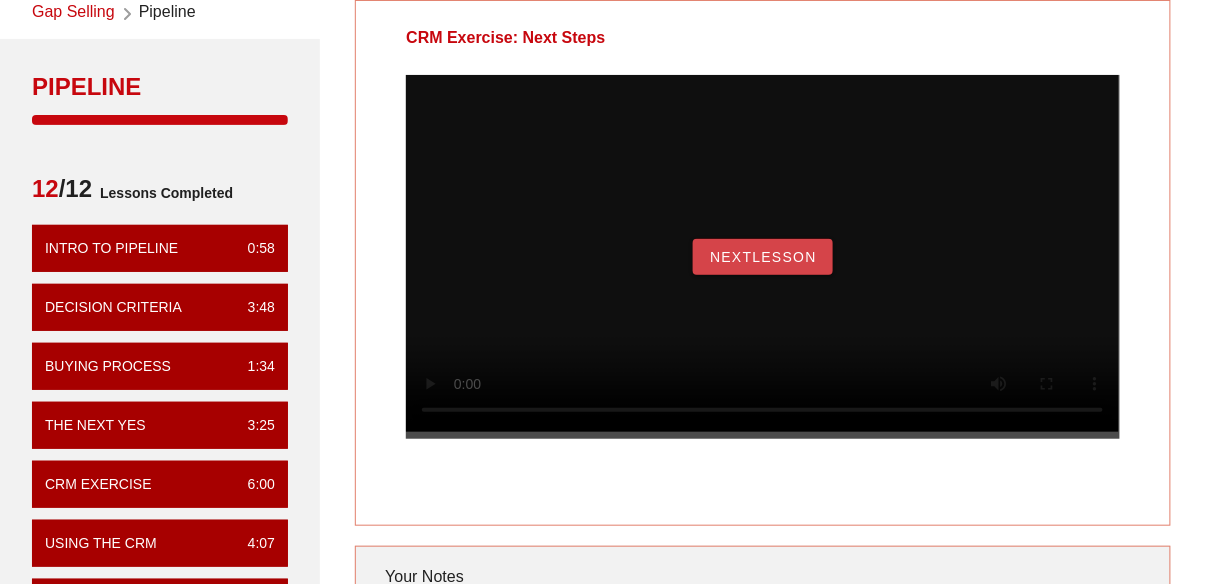 click on "NextLesson" at bounding box center (763, 257) 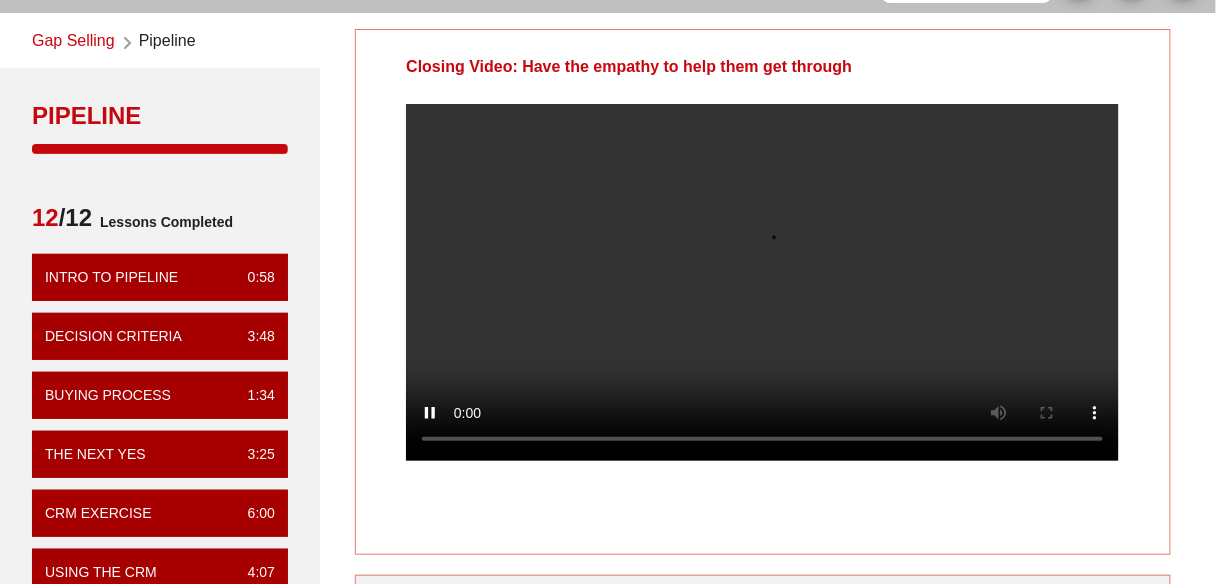 scroll, scrollTop: 39, scrollLeft: 0, axis: vertical 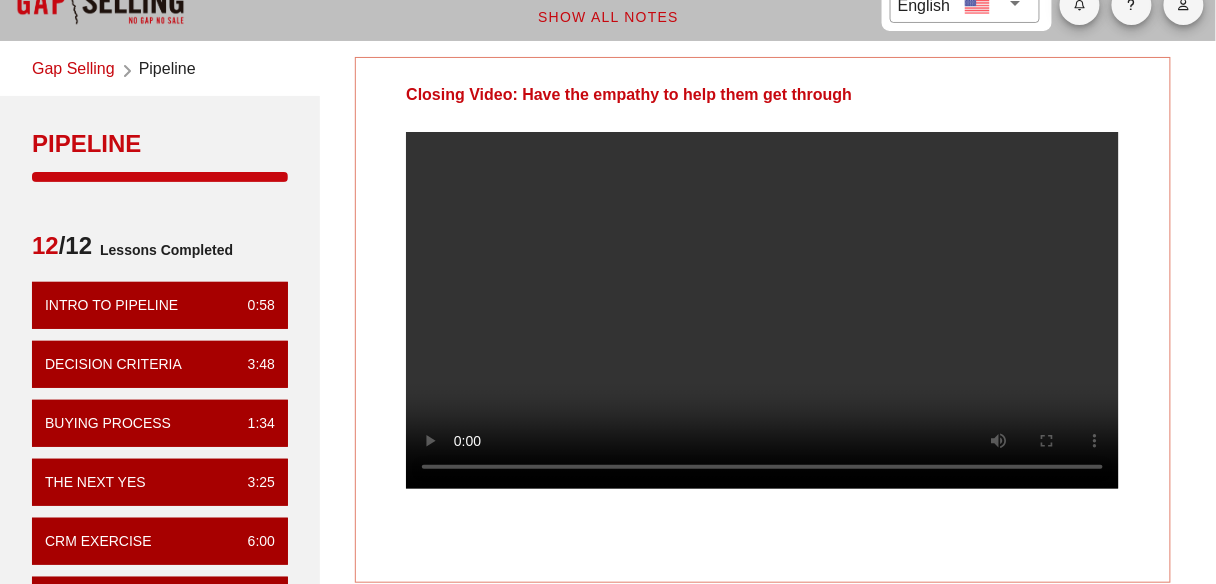 click on "Closing Video: Have the empathy to help them get through" at bounding box center [762, 95] 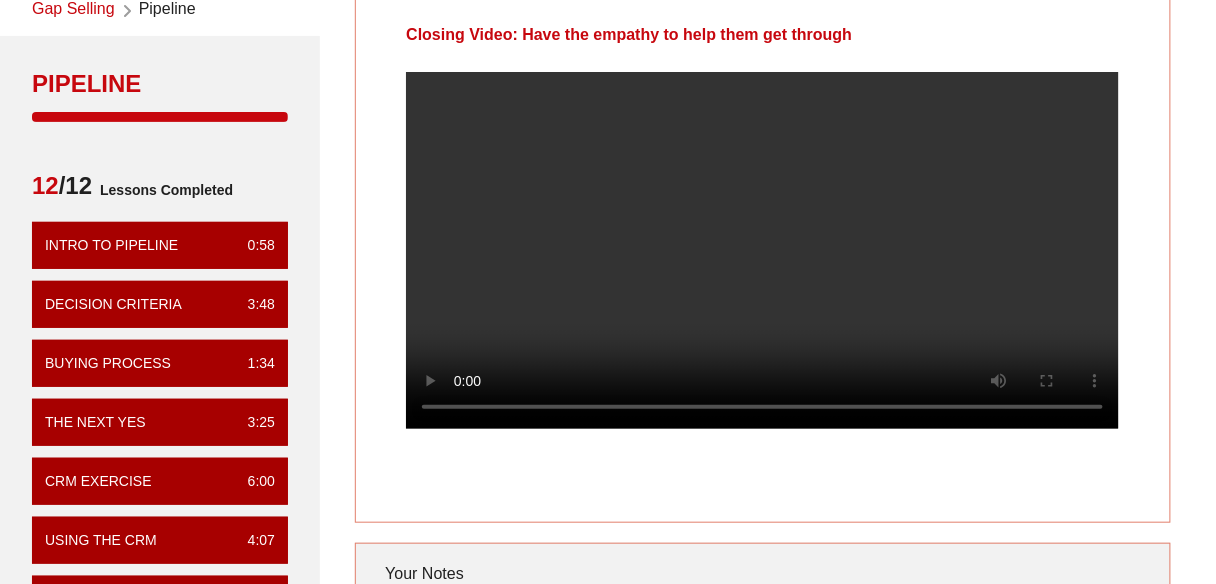 scroll, scrollTop: 99, scrollLeft: 0, axis: vertical 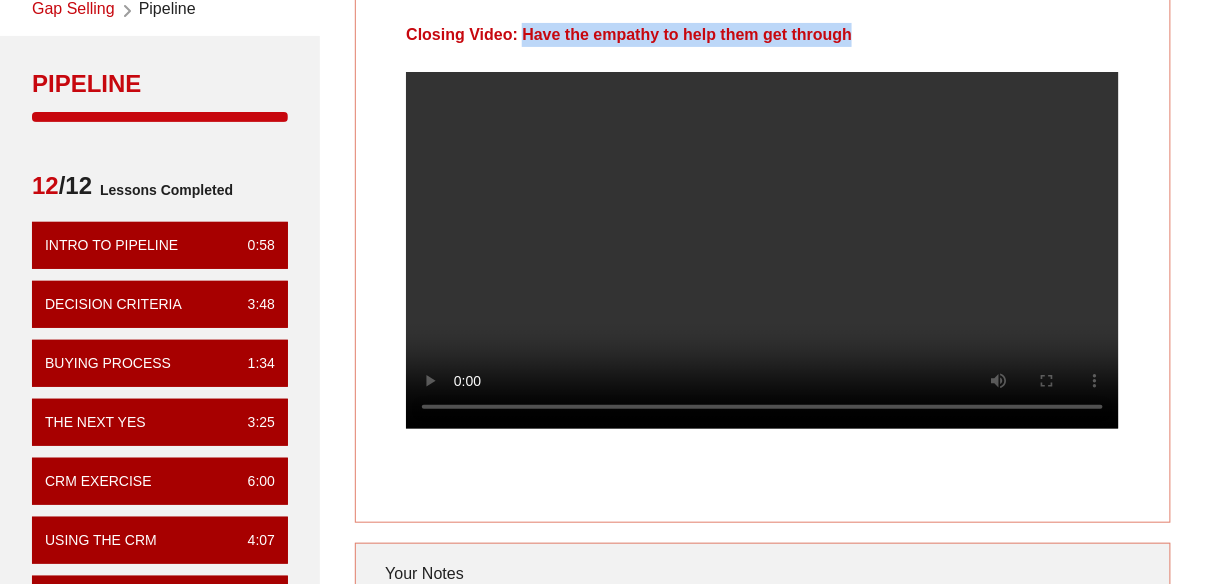 drag, startPoint x: 516, startPoint y: 33, endPoint x: 902, endPoint y: 22, distance: 386.1567 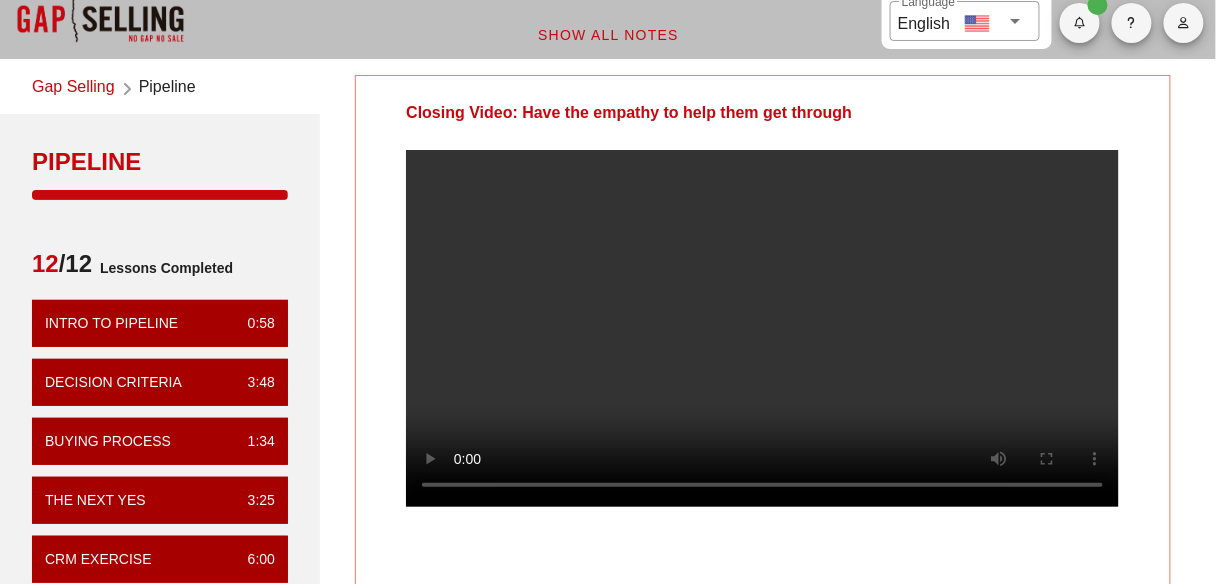 scroll, scrollTop: 0, scrollLeft: 0, axis: both 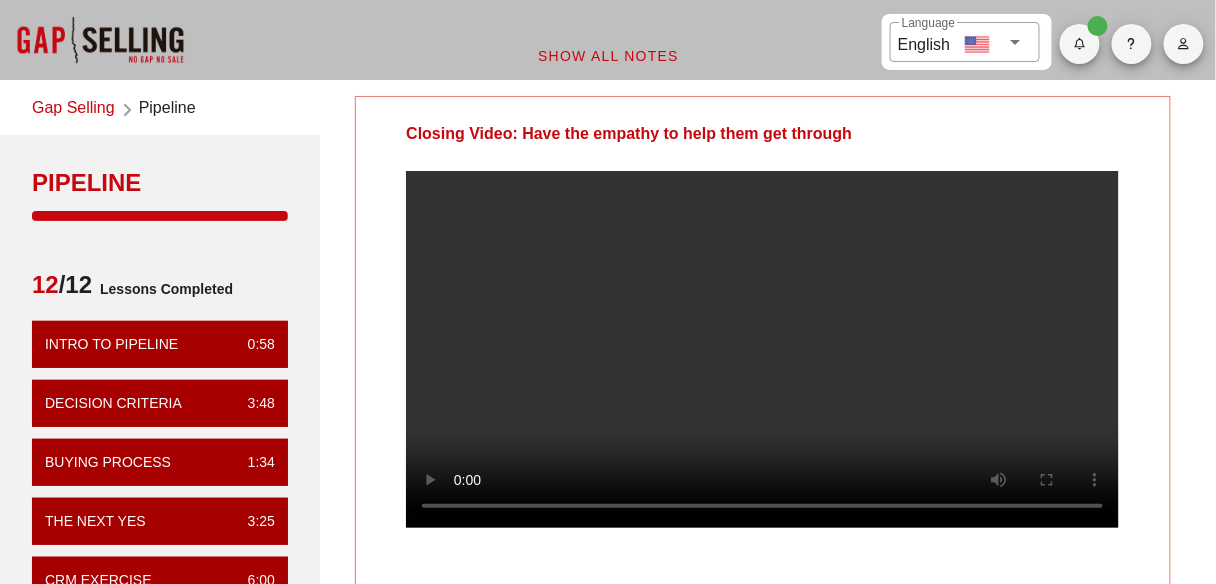 drag, startPoint x: 902, startPoint y: 22, endPoint x: 524, endPoint y: 108, distance: 387.65964 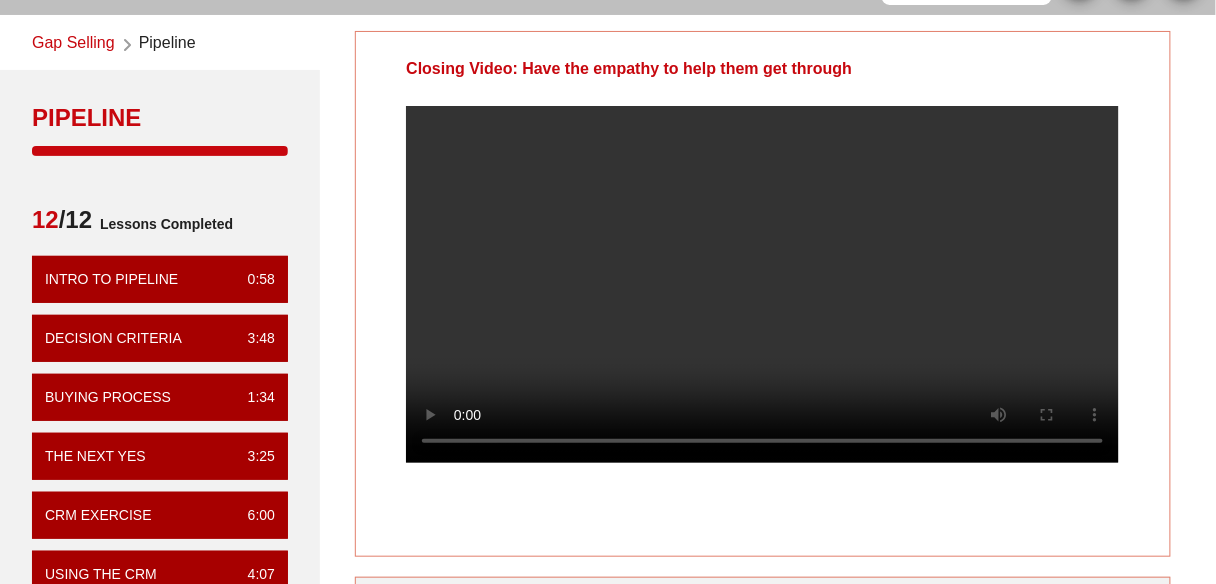 scroll, scrollTop: 65, scrollLeft: 0, axis: vertical 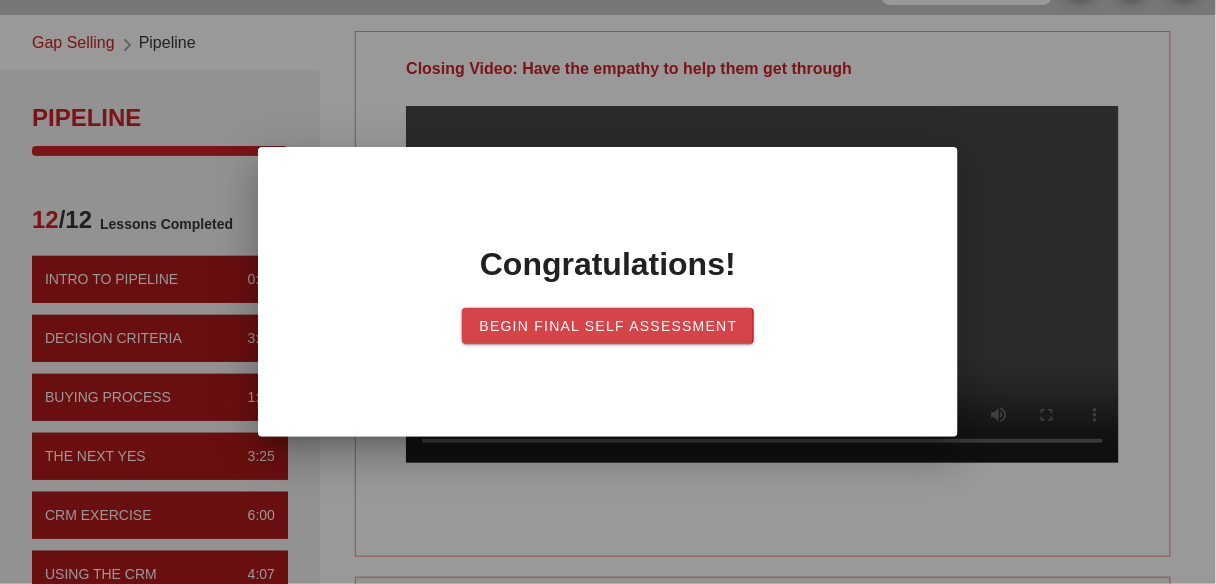 click on "Begin Final Self Assessment" at bounding box center (607, 326) 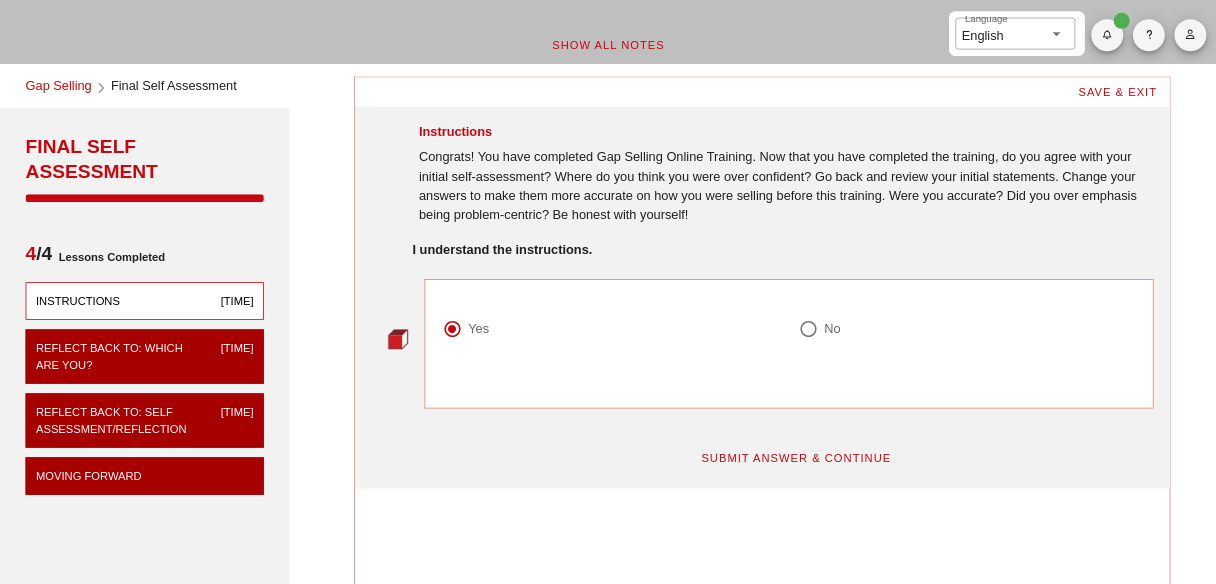 scroll, scrollTop: 0, scrollLeft: 0, axis: both 